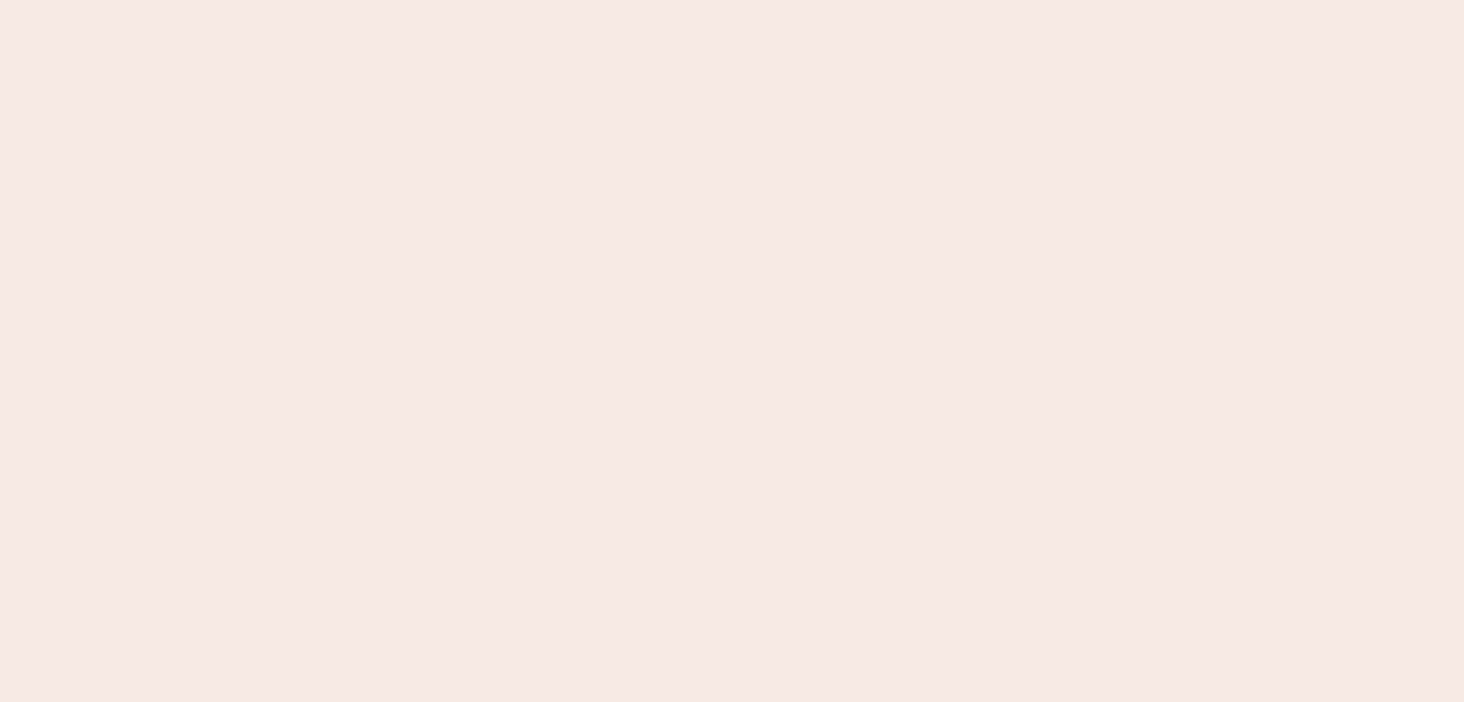 scroll, scrollTop: 0, scrollLeft: 0, axis: both 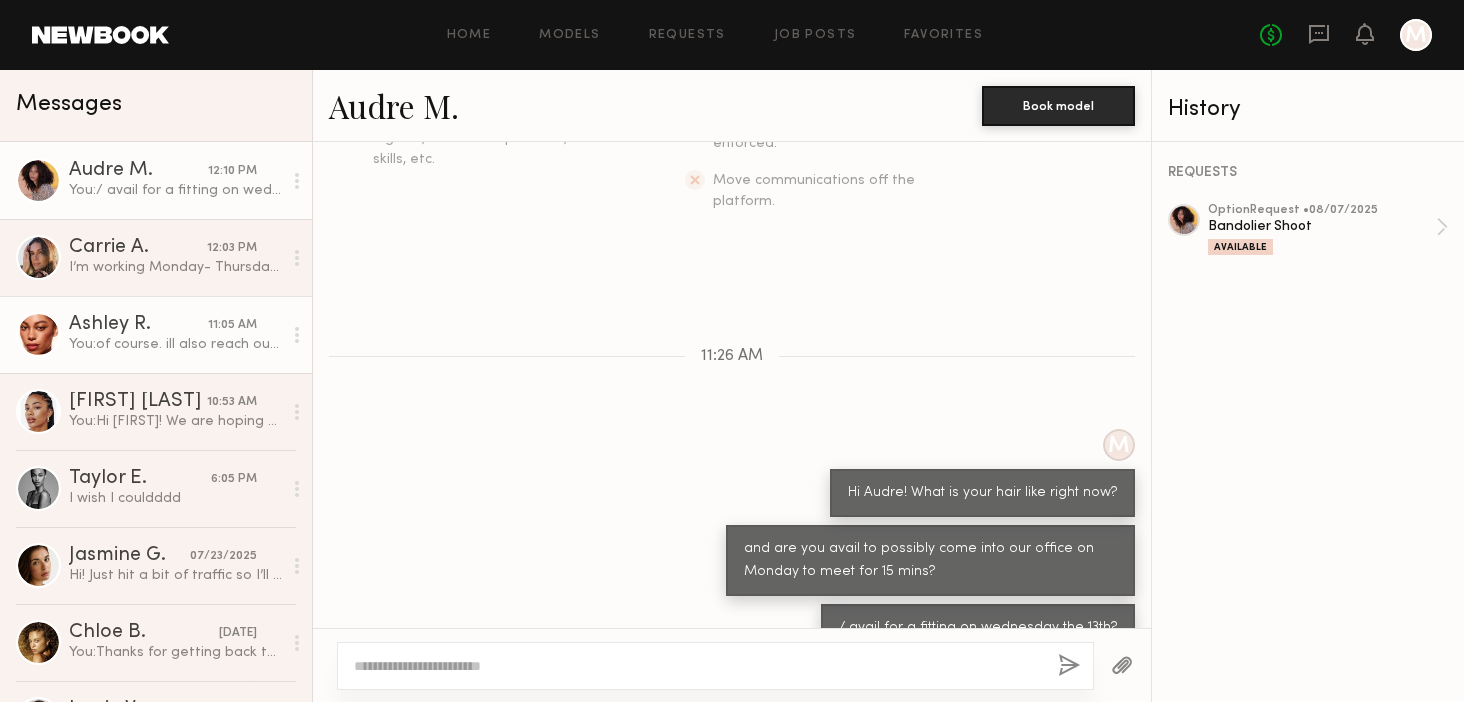 click 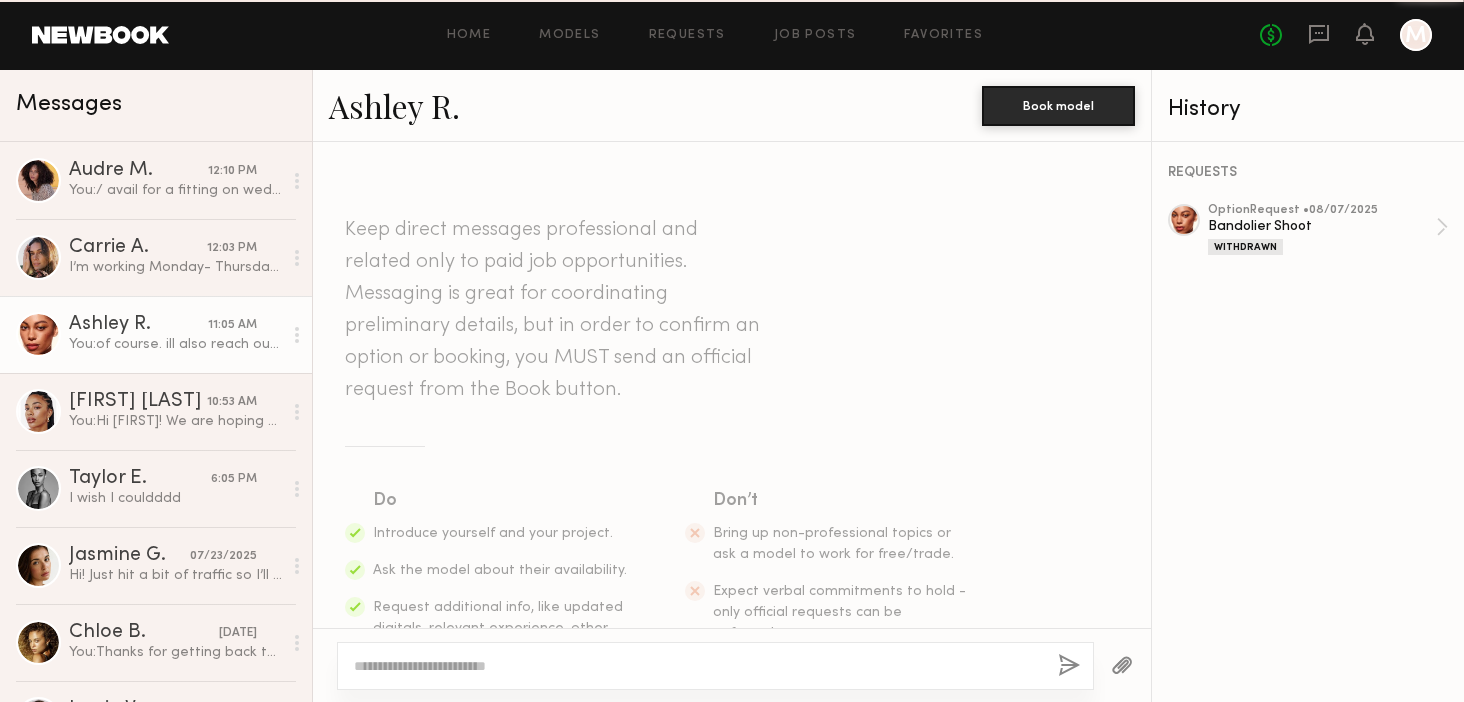 scroll, scrollTop: 1279, scrollLeft: 0, axis: vertical 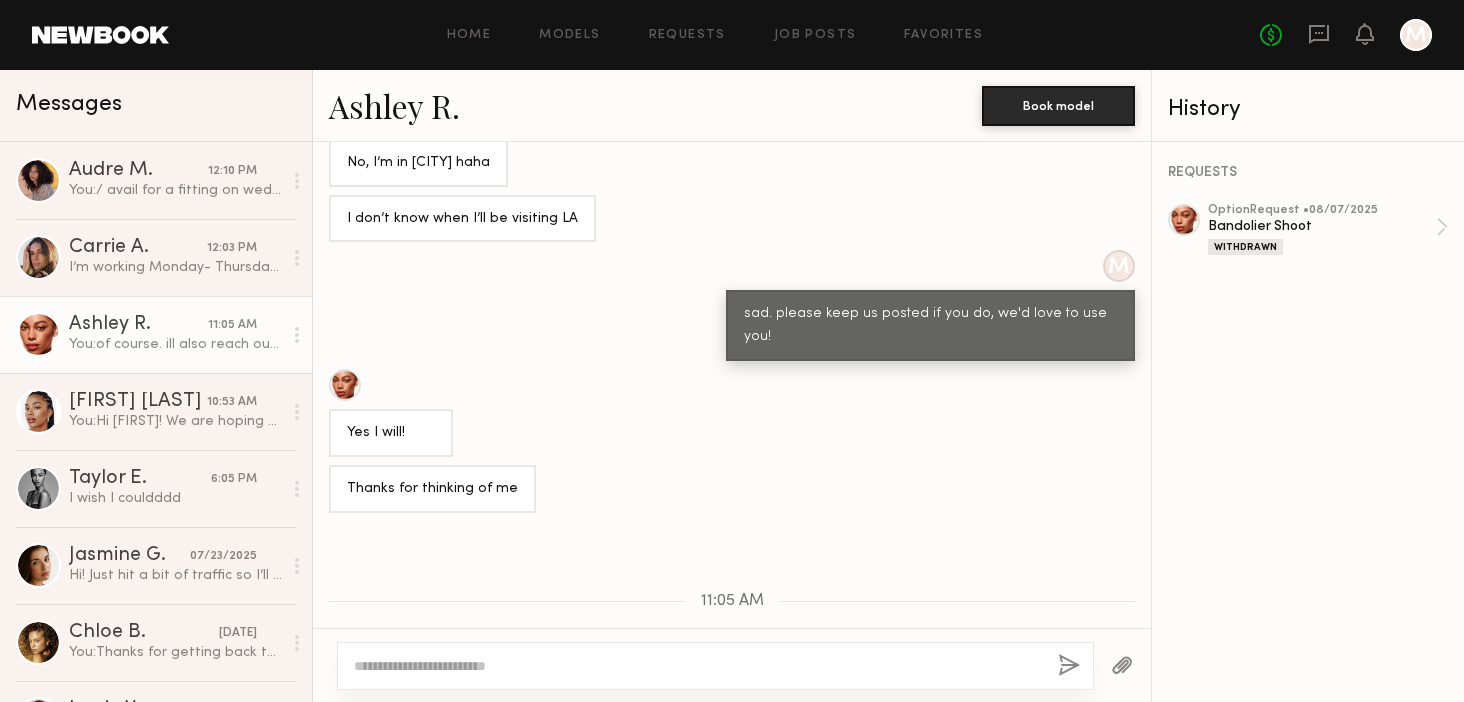 click on "Ashley R." 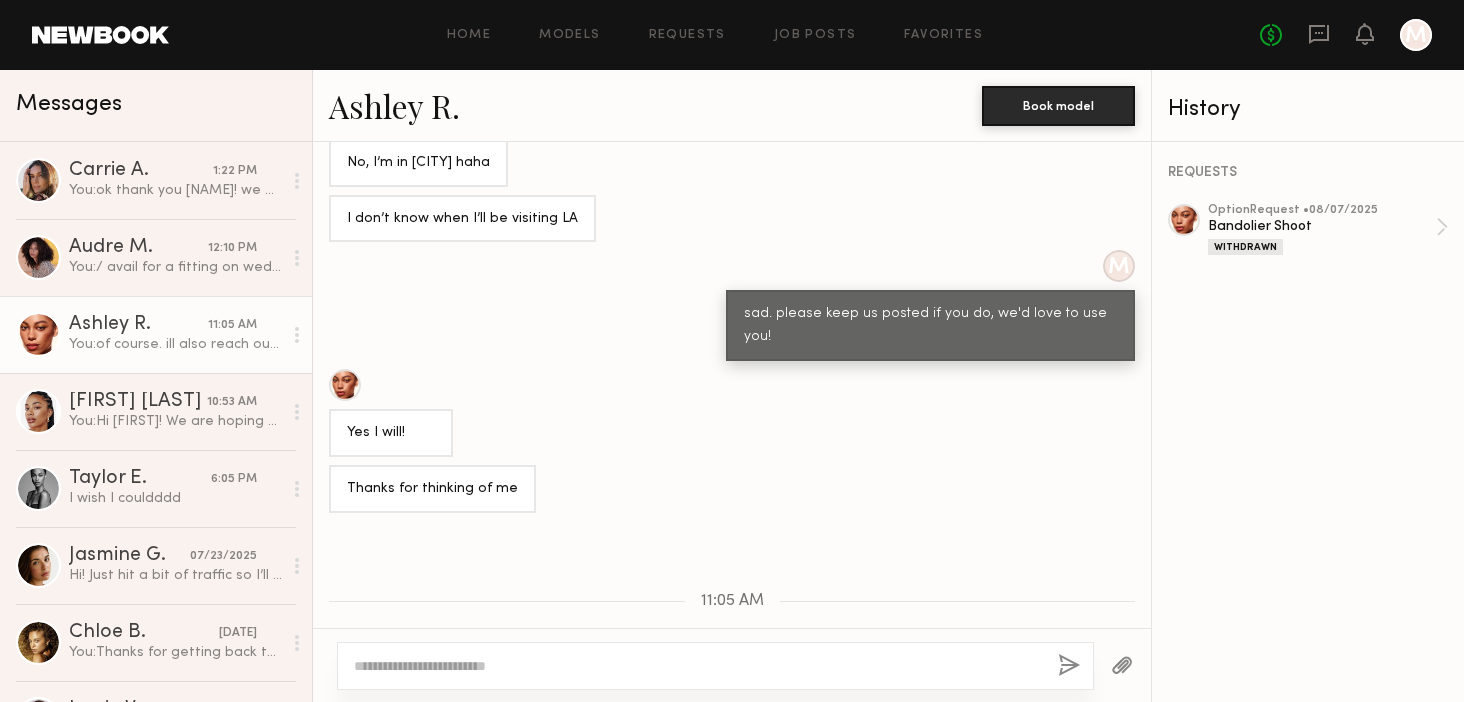 click 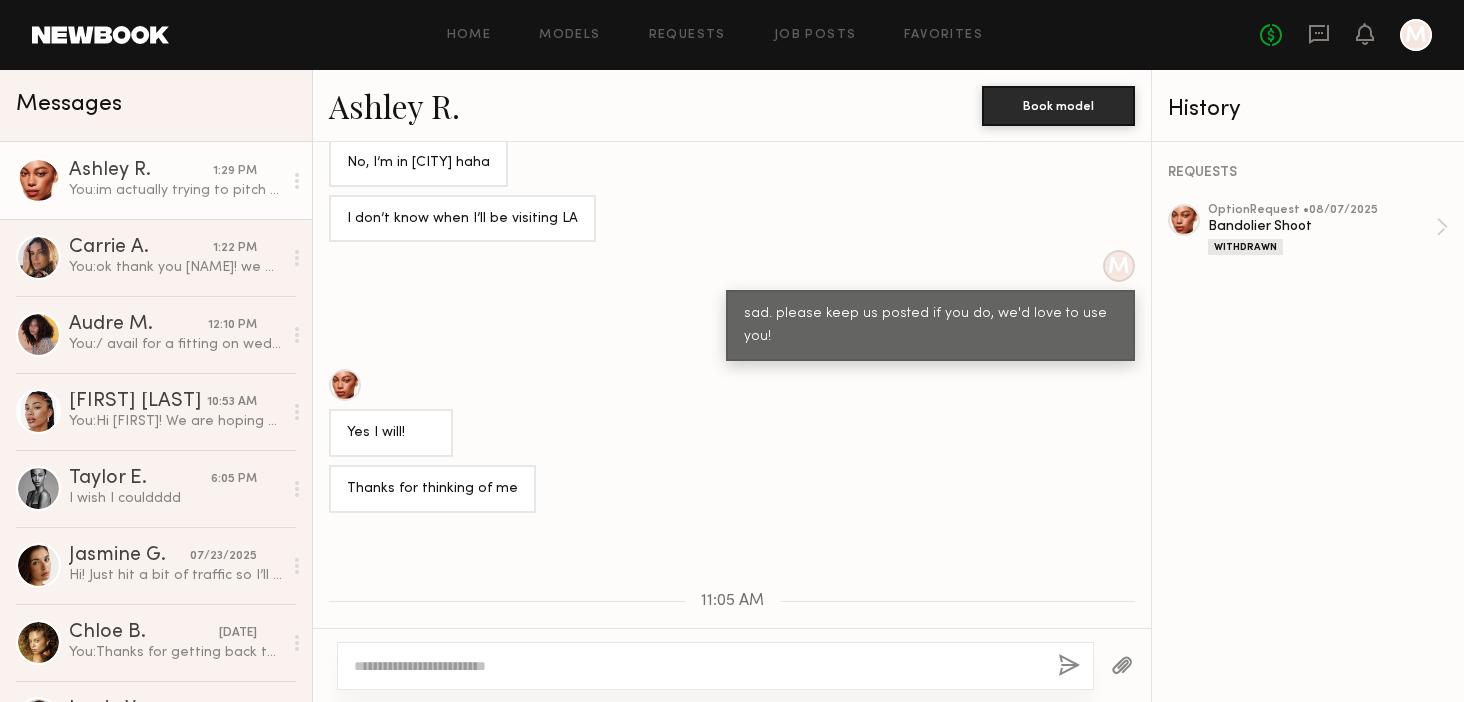 scroll, scrollTop: 1573, scrollLeft: 0, axis: vertical 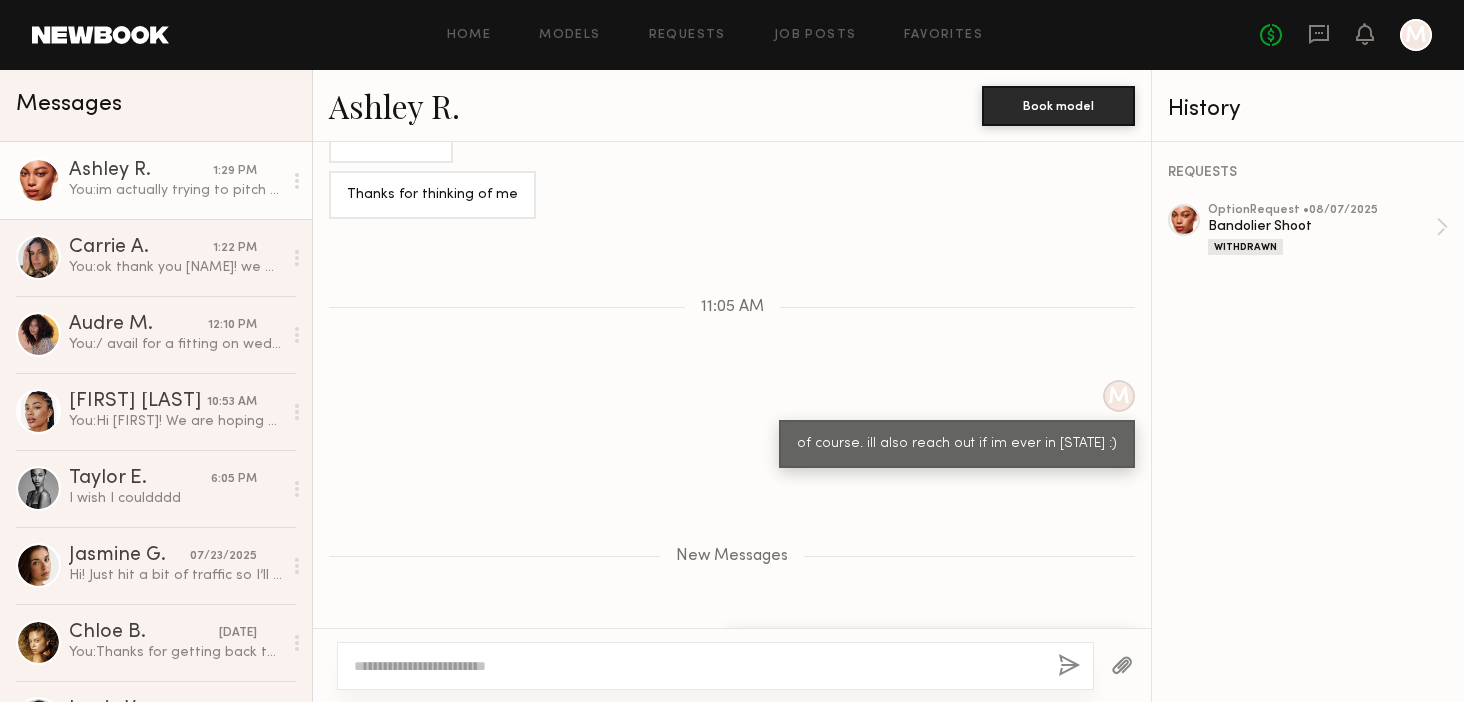 click on "M of course. ill also reach out if im ever in [STATE] :)" 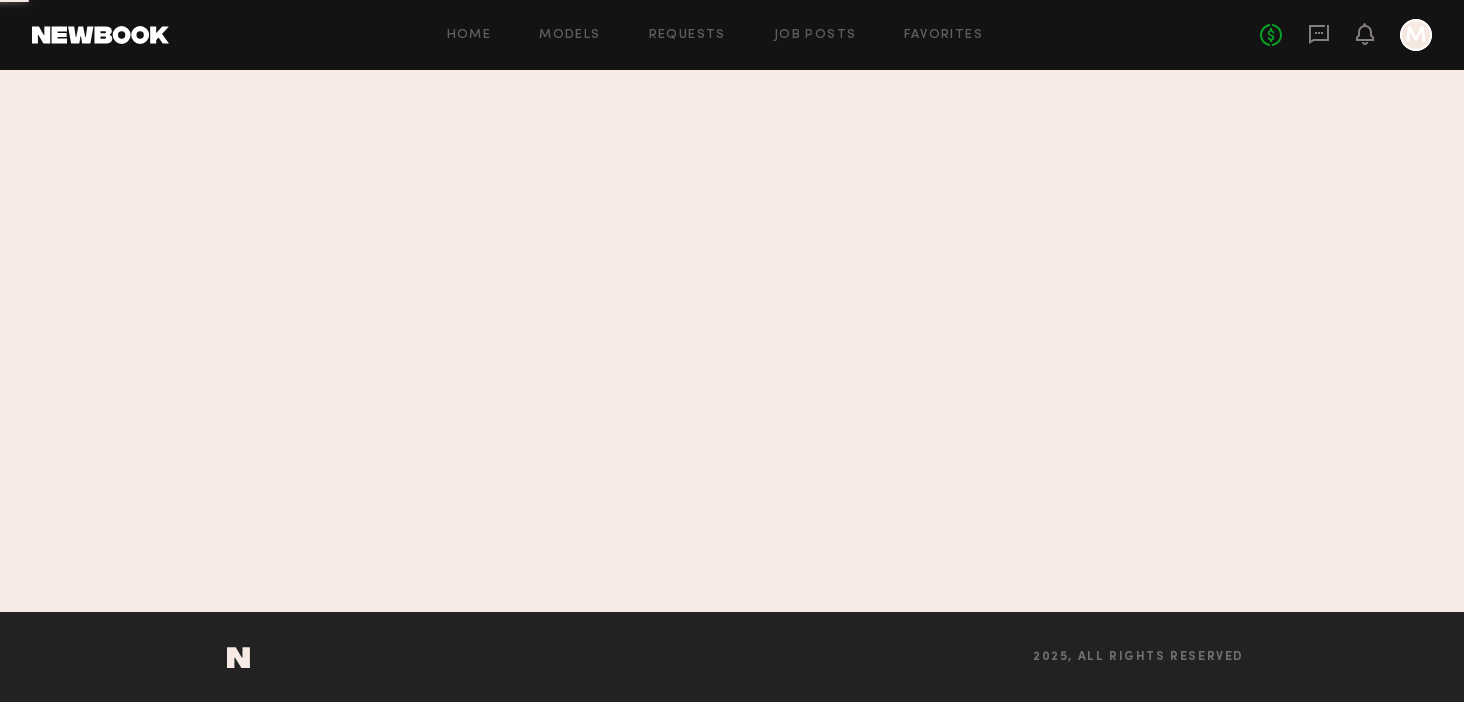 scroll, scrollTop: 0, scrollLeft: 0, axis: both 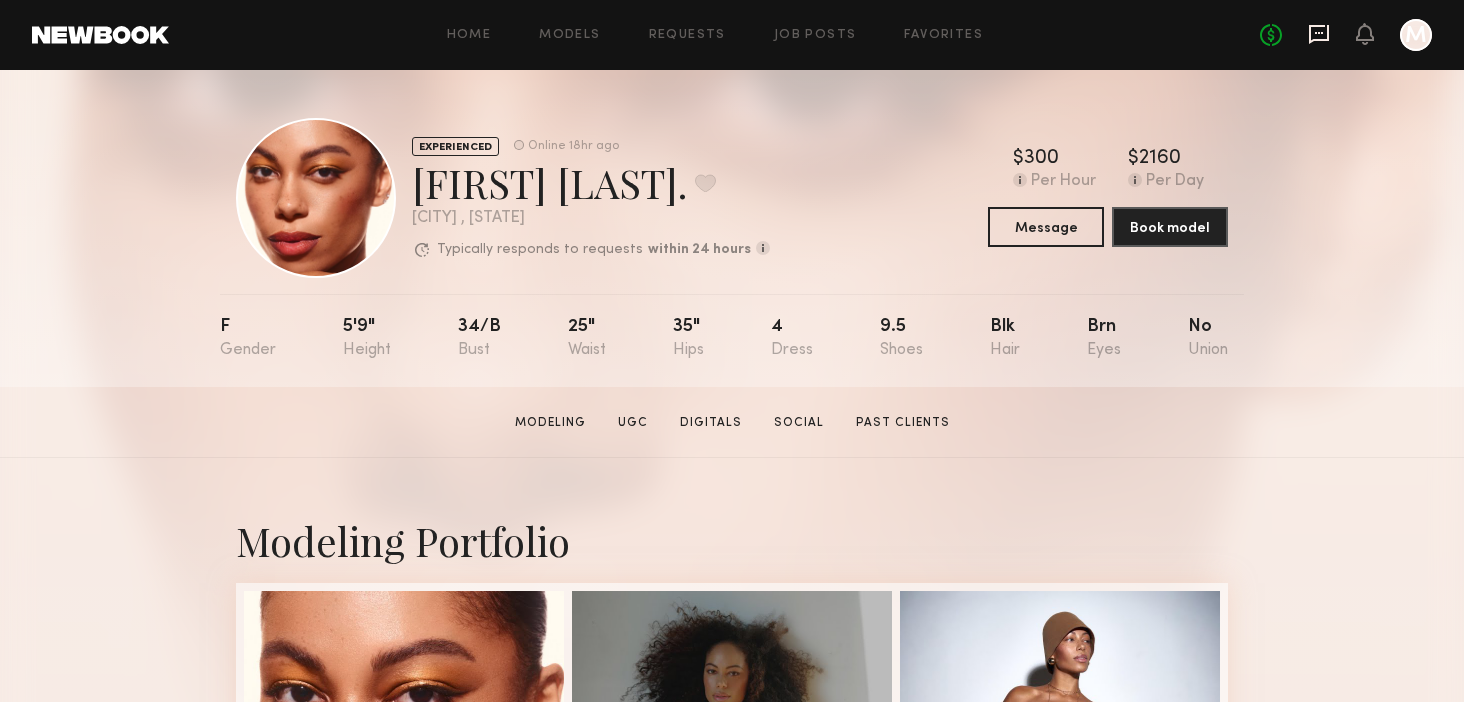 click 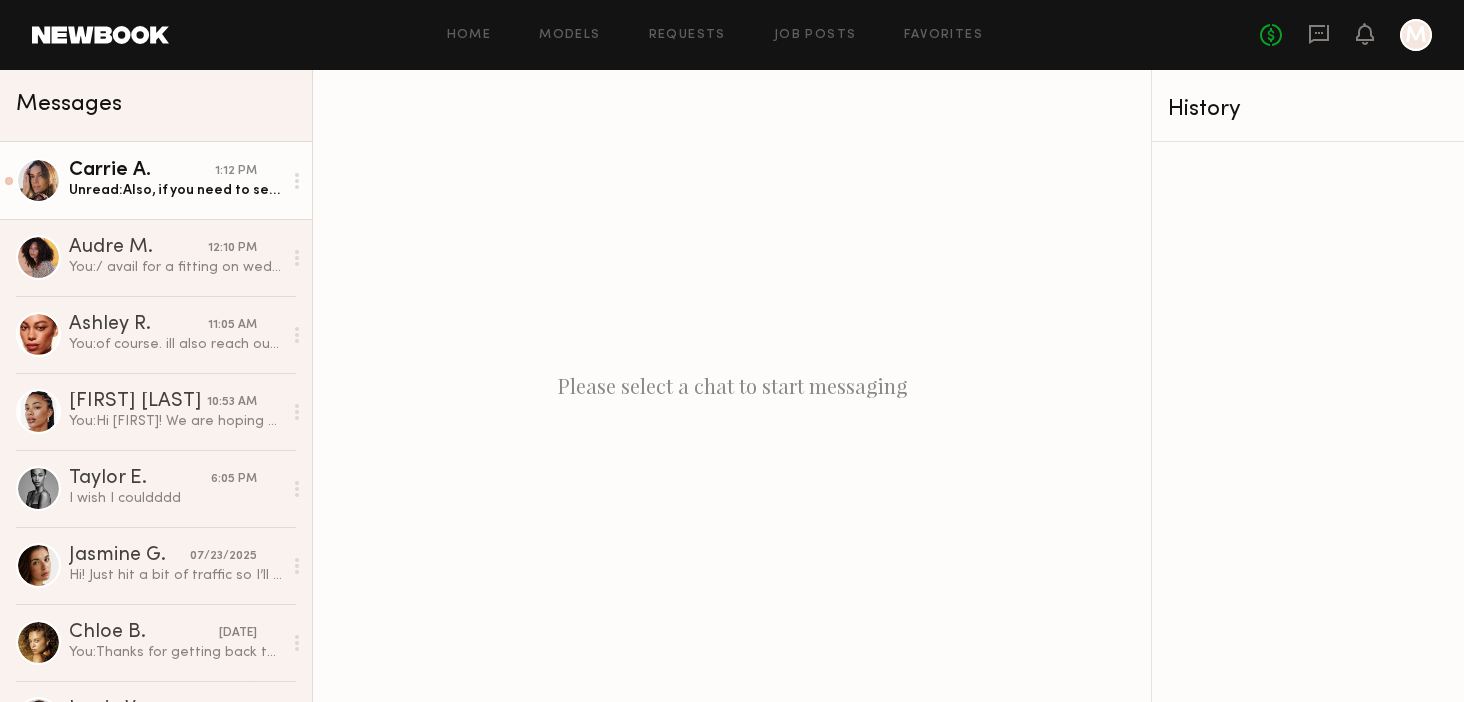 click on "Carrie A." 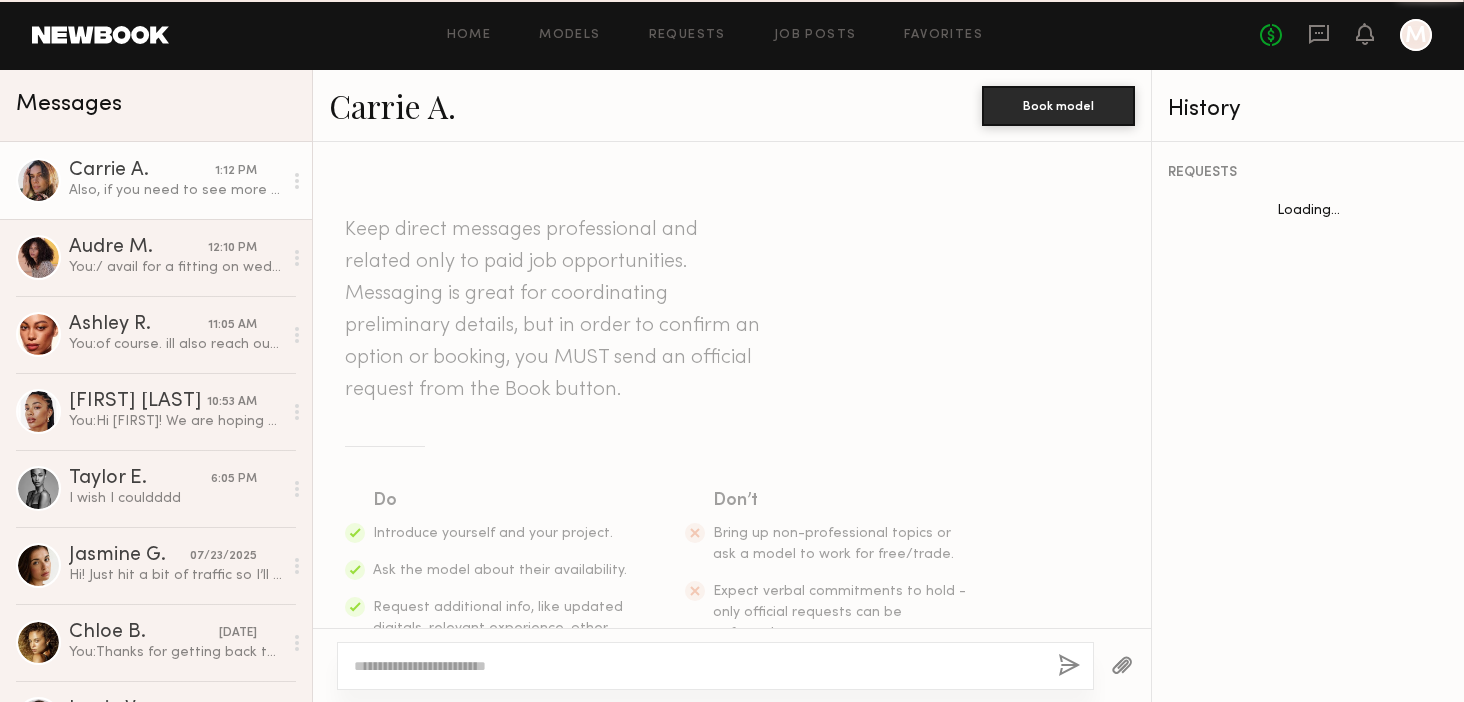 scroll, scrollTop: 1061, scrollLeft: 0, axis: vertical 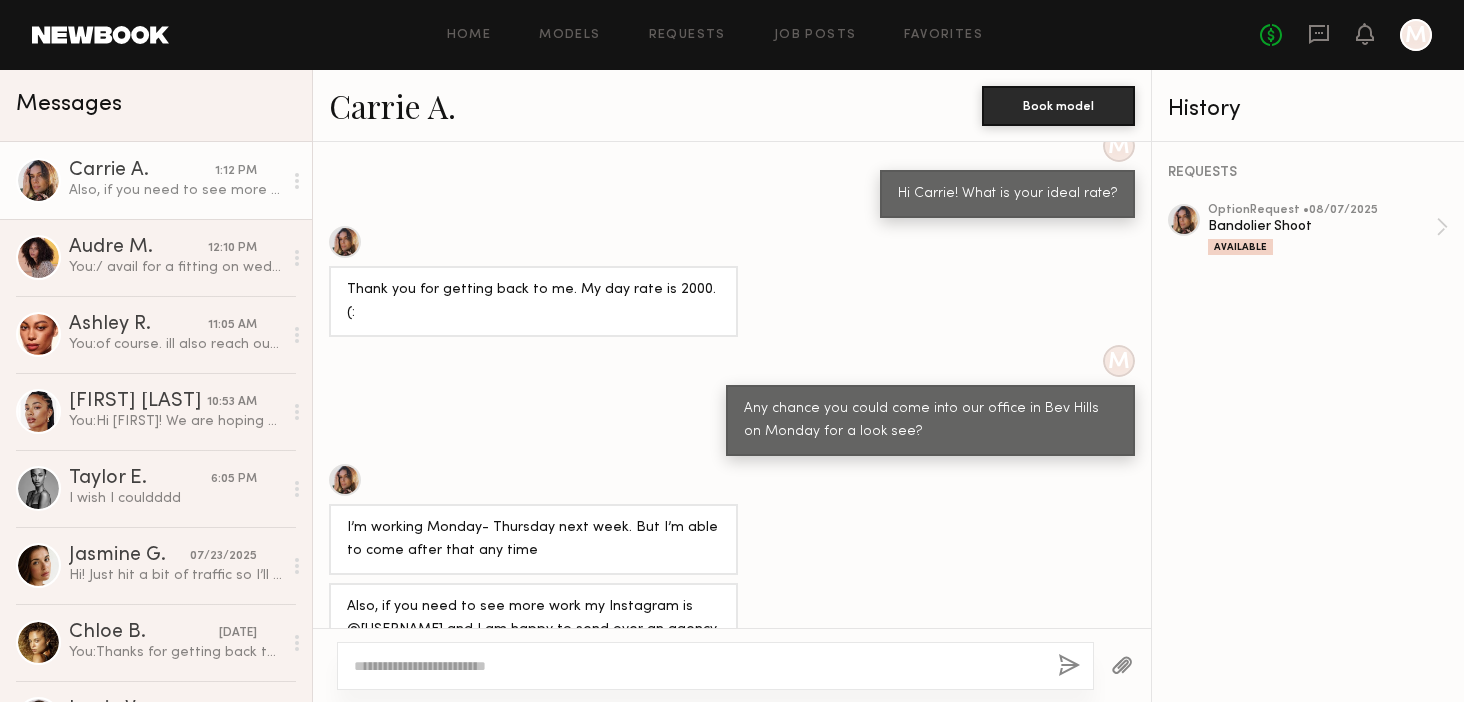 click 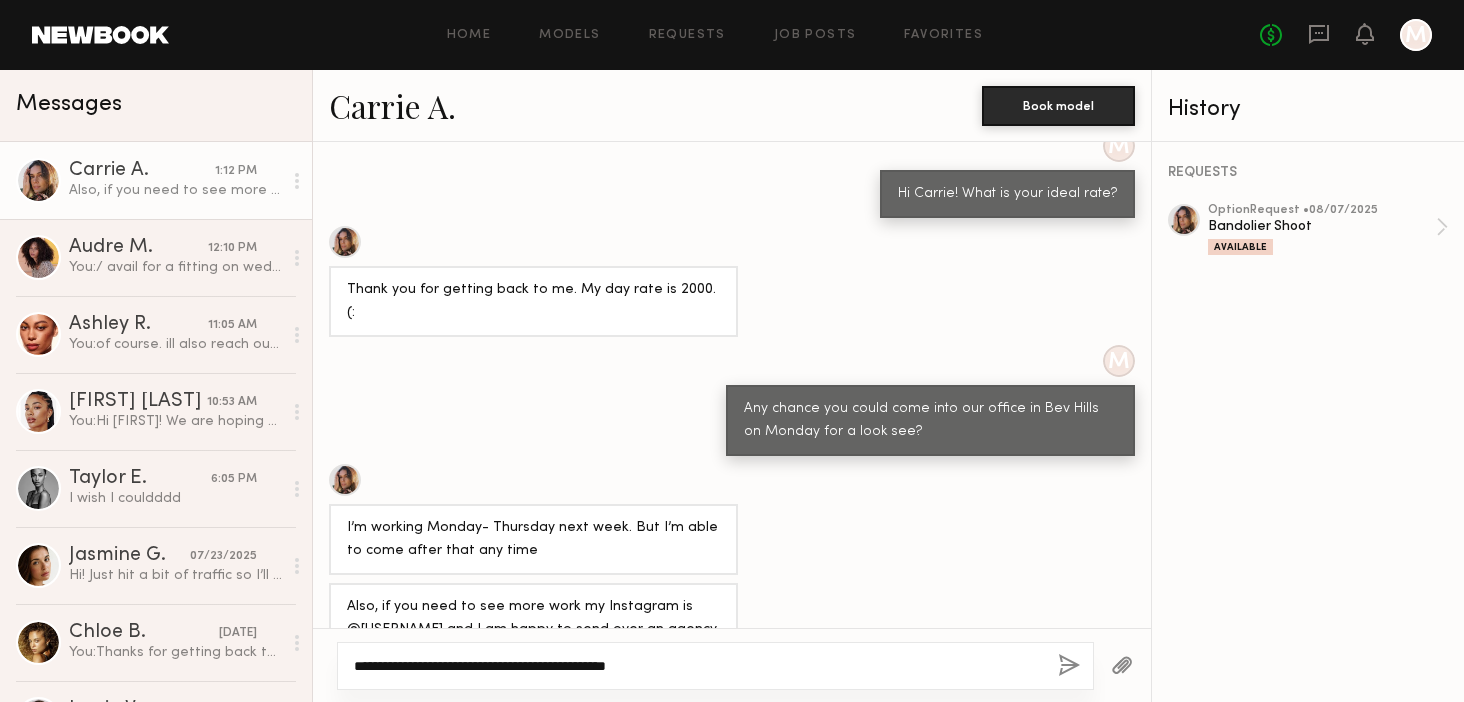 type on "**********" 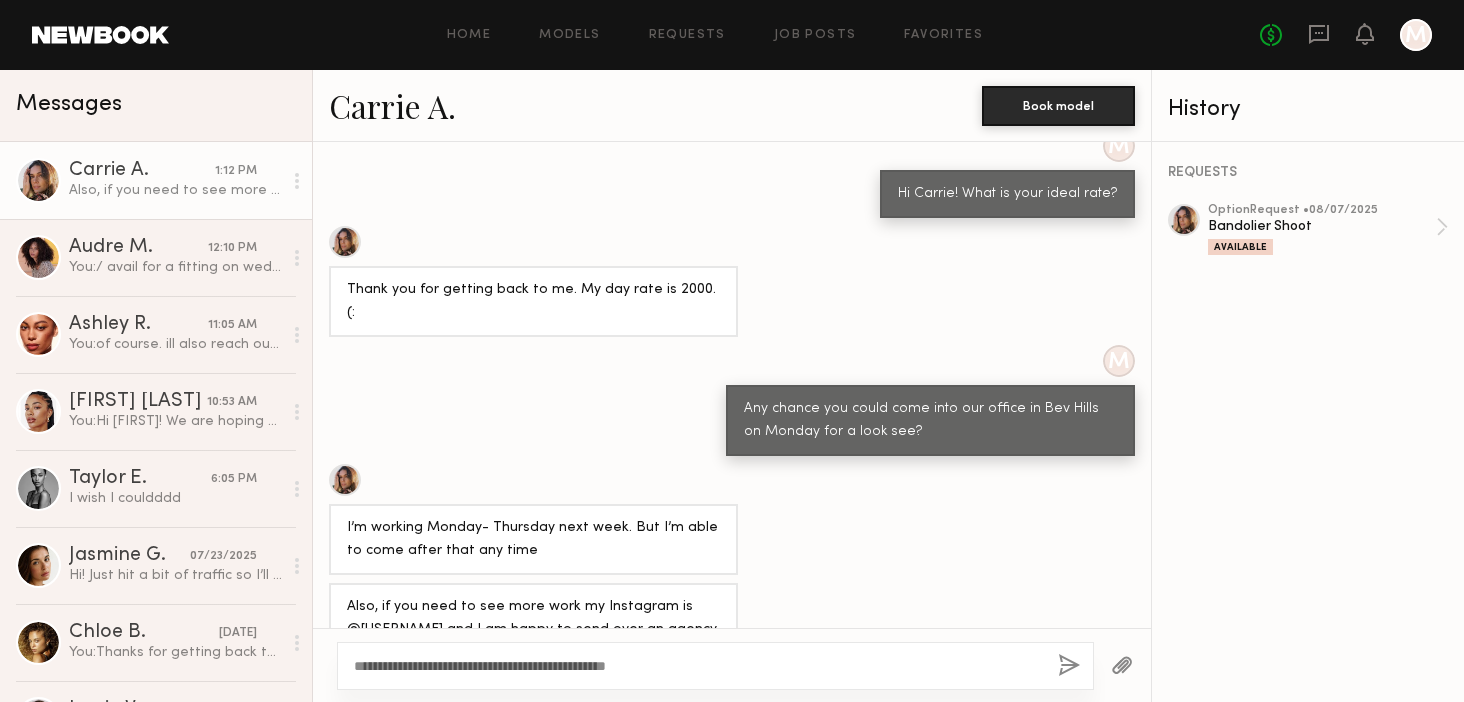 click 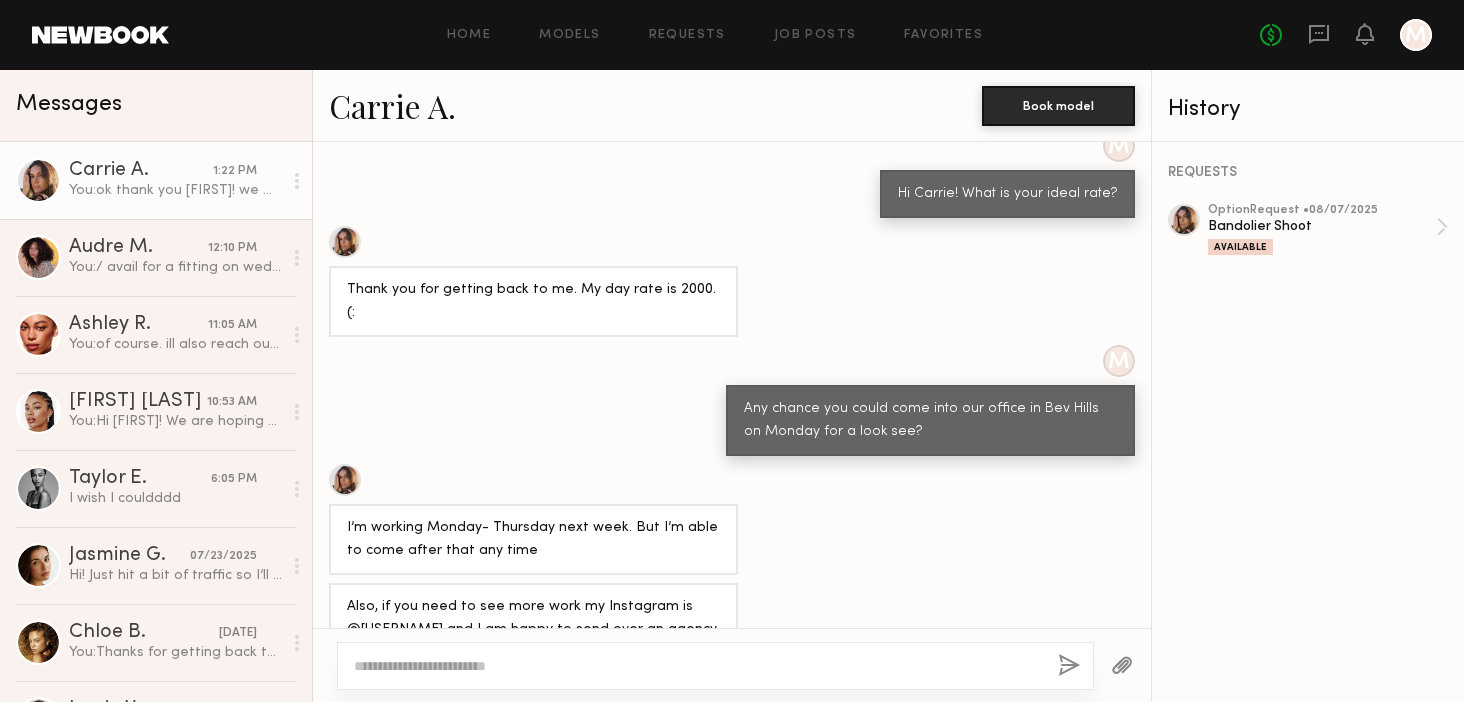 scroll, scrollTop: 1269, scrollLeft: 0, axis: vertical 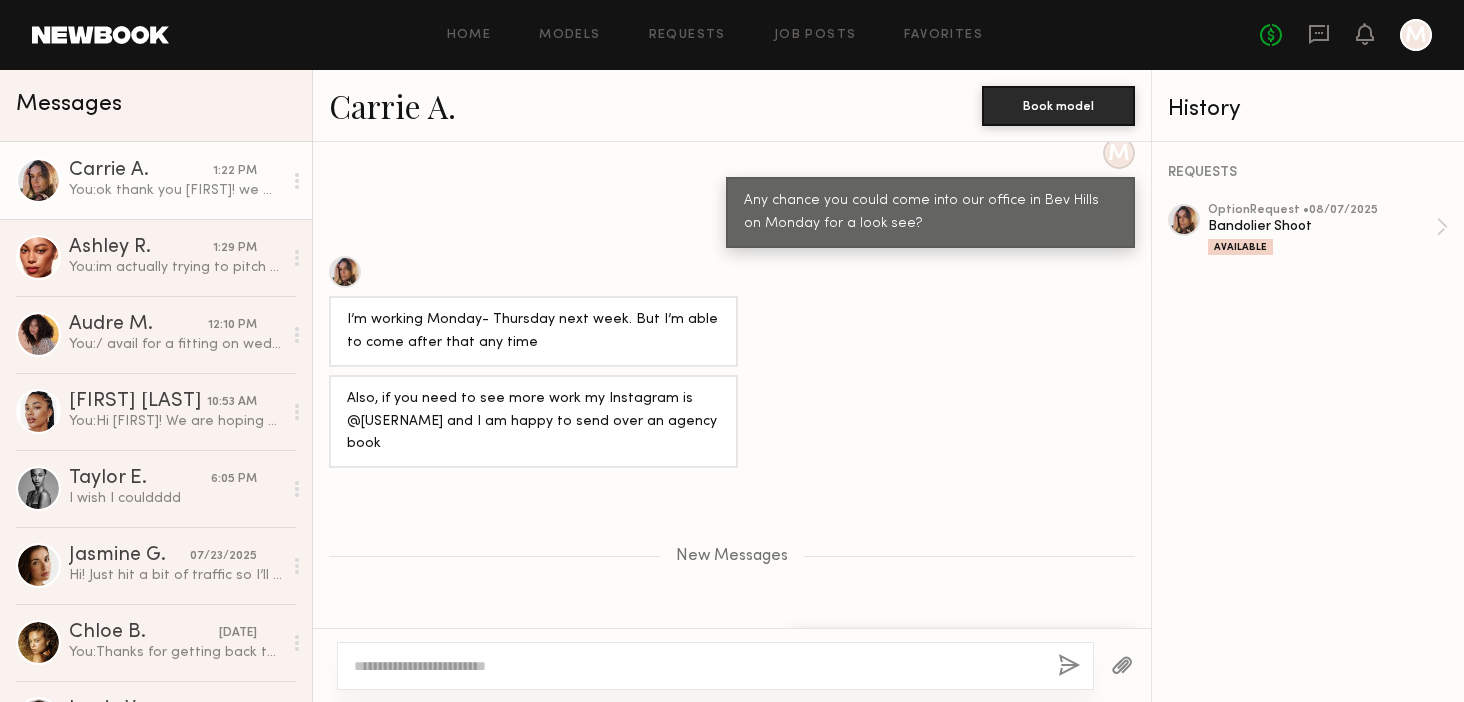 click on "Also, if you need to see more work my Instagram is @[USERNAME] and I am happy to send over an agency book" 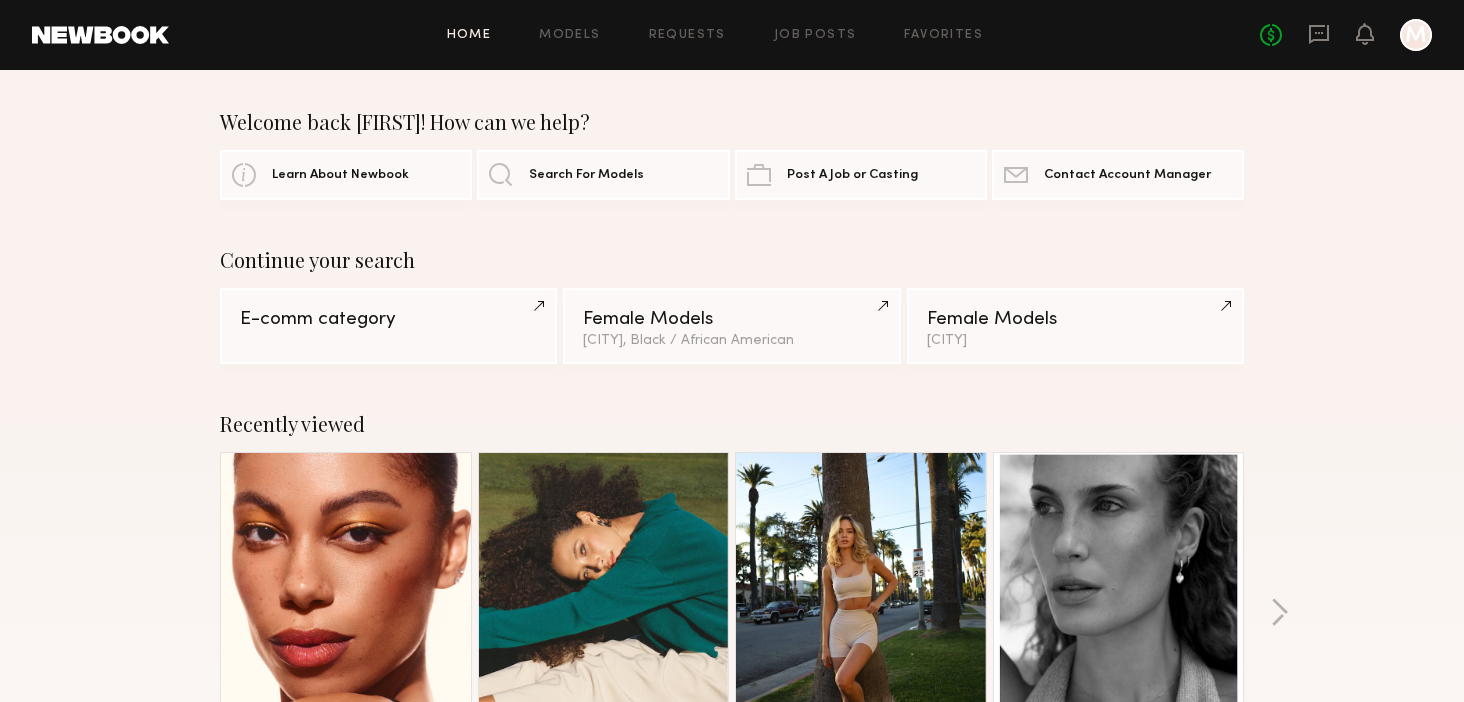 click on "Welcome back [FIRST]! How can we help? Learn About Newbook Search For Models Post A Job or Casting Contact Newbook Contact Account Manager Continue your search E-comm category Female Models [CITY], Black / African American Female Models [CITY] Recently viewed [FIRST] [LAST] Favorite [CITY], [STATE] [FIRST] [LAST] Favorite [CITY], [STATE] [FIRST] [LAST] Favorite [CITY], [STATE] [FIRST] [LAST] Favorite [CITY], [STATE] Recently approved by Newbook [FIRST] [LAST] Favorite [CITY], [STATE] [FIRST] [LAST] Favorite [CITY], [STATE] [FIRST] [LAST] Favorite [CITY], [STATE] [FIRST] [LAST] Favorite [CITY], [STATE] Recently updated profiles [FIRST] [LAST] Favorite [CITY], [STATE] [FIRST] [LAST] Favorite [CITY], [STATE] [FIRST] [LAST] Favorite [CITY], [STATE] [FIRST] [LAST] Favorite [CITY], [STATE] Most requested on Newbook [FIRST] [LAST] Favorite [CITY], [STATE] [FIRST] [LAST] Favorite [CITY], [STATE] [FIRST] [LAST] Favorite [CITY], [STATE] [FIRST] [LAST] Favorite [CITY], [STATE] Recent work by Newbook models & clients Models Download App Clients Browse Models How It Works Email" 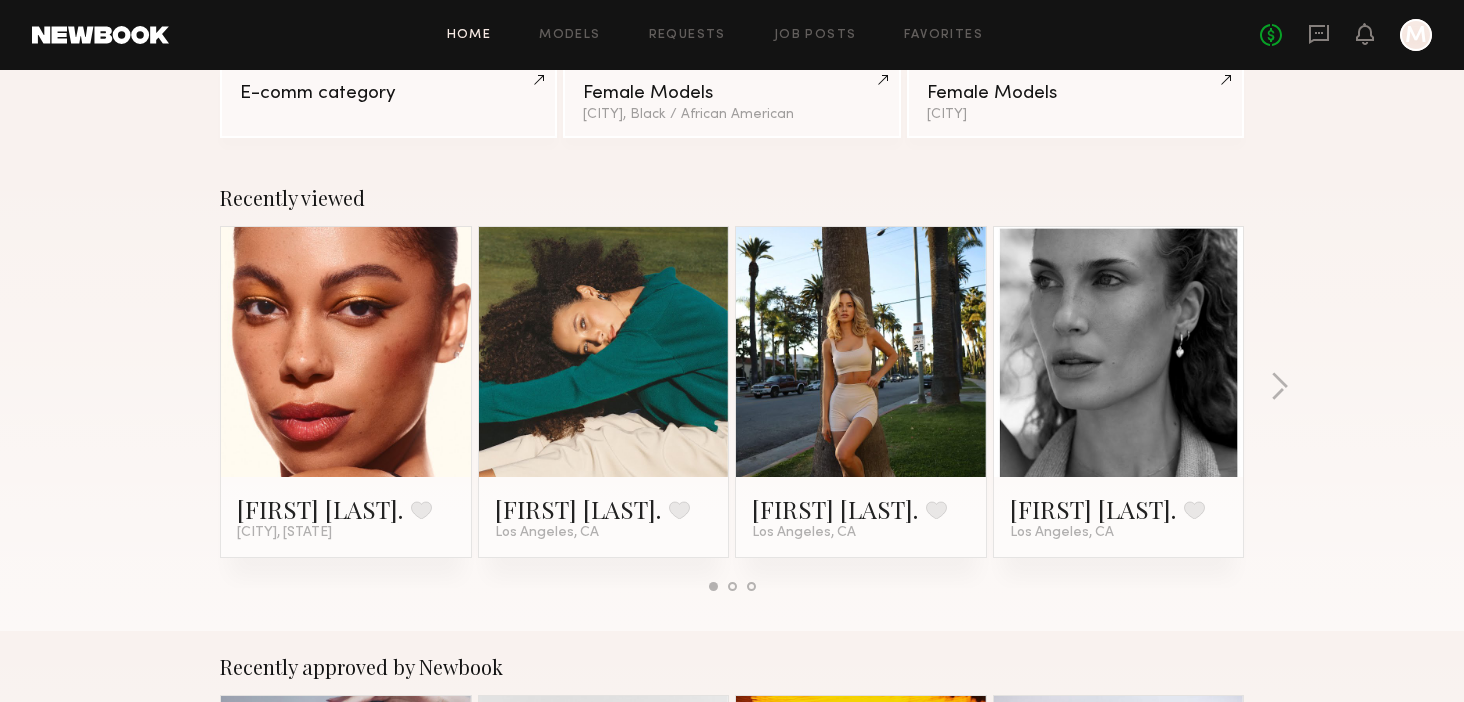 scroll, scrollTop: 228, scrollLeft: 0, axis: vertical 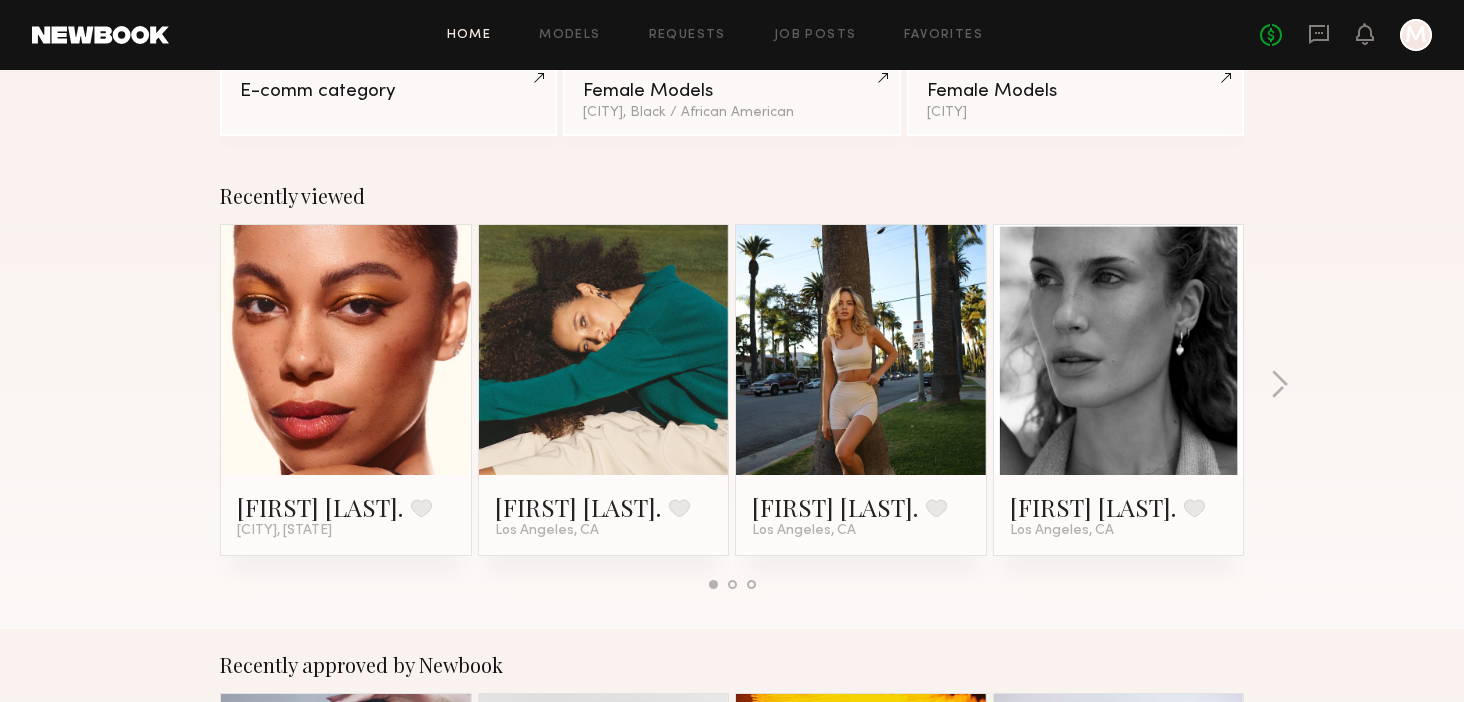 click on "[FIRST] [LAST] [CITY], [STATE] [FIRST] [LAST] [CITY], [STATE] [FIRST] [LAST] [CITY], [STATE] [FIRST] [LAST] [CITY], [STATE]" 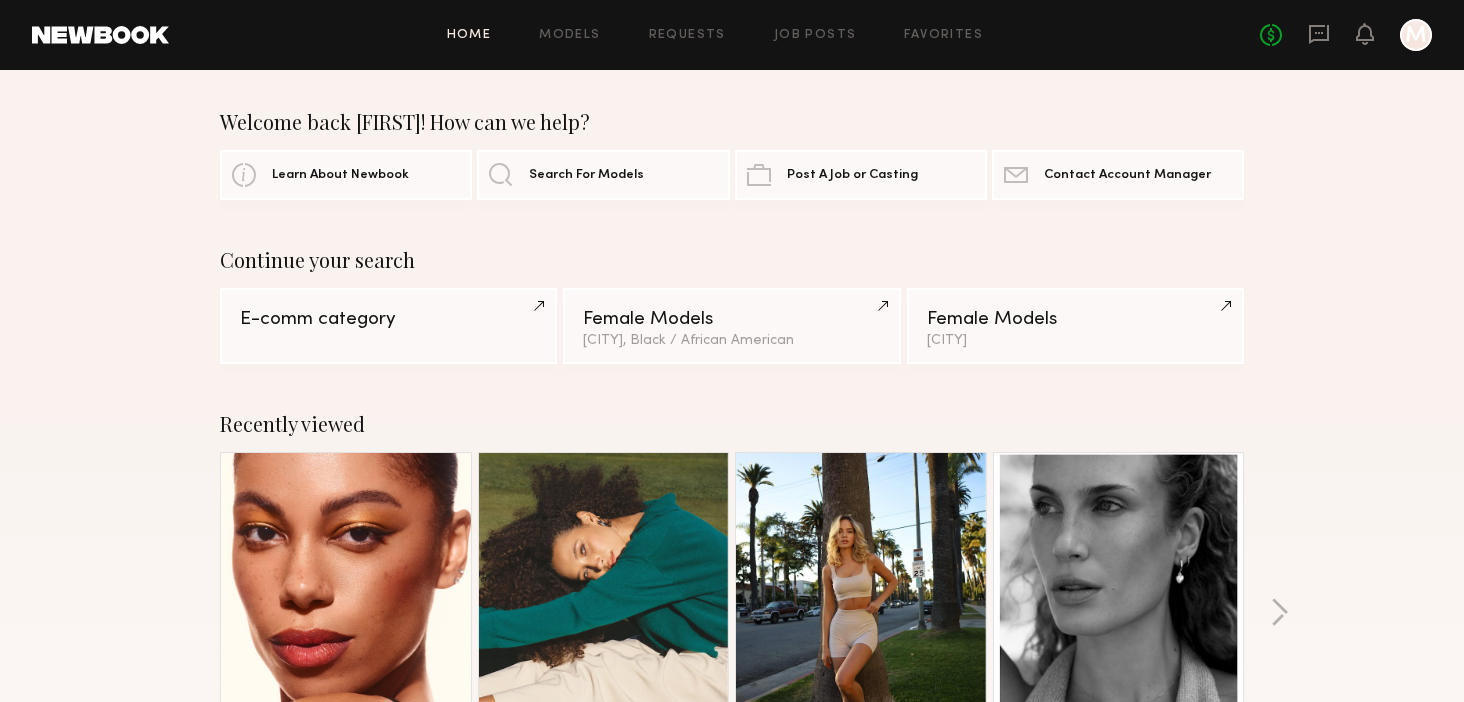 click on "Welcome back [FIRST]! How can we help? Learn About Newbook Search For Models Post A Job or Casting Contact Newbook Contact Account Manager Continue your search E-comm category Female Models [CITY], Black / African American Female Models [CITY] Recently viewed [FIRST] [LAST] Favorite [CITY], [STATE] [FIRST] [LAST] Favorite [CITY], [STATE] [FIRST] [LAST] Favorite [CITY], [STATE] [FIRST] [LAST] Favorite [CITY], [STATE] Recently approved by Newbook [FIRST] [LAST] Favorite [CITY], [STATE] [FIRST] [LAST] Favorite [CITY], [STATE] [FIRST] [LAST] Favorite [CITY], [STATE] [FIRST] [LAST] Favorite [CITY], [STATE] Recently updated profiles [FIRST] [LAST] Favorite [CITY], [STATE] [FIRST] [LAST] Favorite [CITY], [STATE] [FIRST] [LAST] Favorite [CITY], [STATE] [FIRST] [LAST] Favorite [CITY], [STATE] Most requested on Newbook [FIRST] [LAST] Favorite [CITY], [STATE] [FIRST] [LAST] Favorite [CITY], [STATE] [FIRST] [LAST] Favorite [CITY], [STATE] [FIRST] [LAST] Favorite [CITY], [STATE] Recent work by Newbook models & clients Models Download App Clients Browse Models How It Works Email" 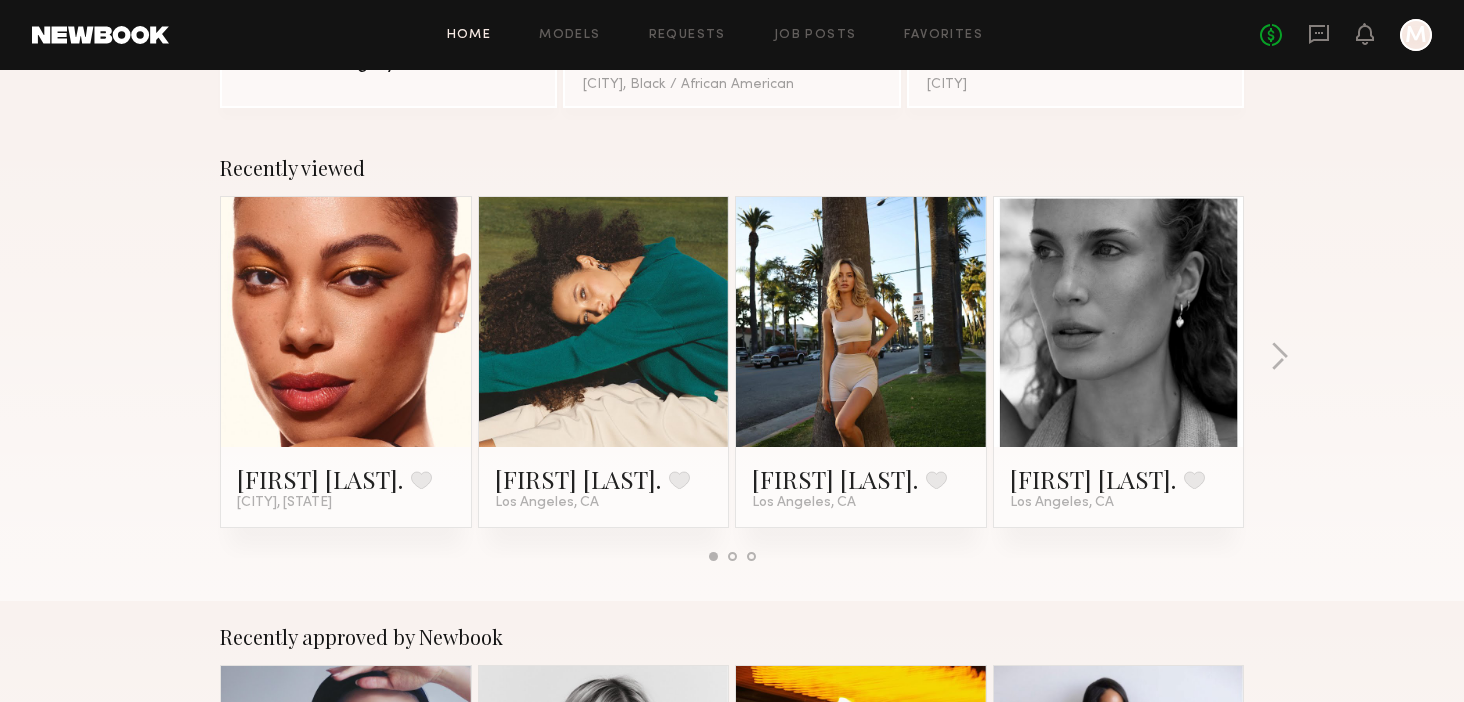 scroll, scrollTop: 275, scrollLeft: 0, axis: vertical 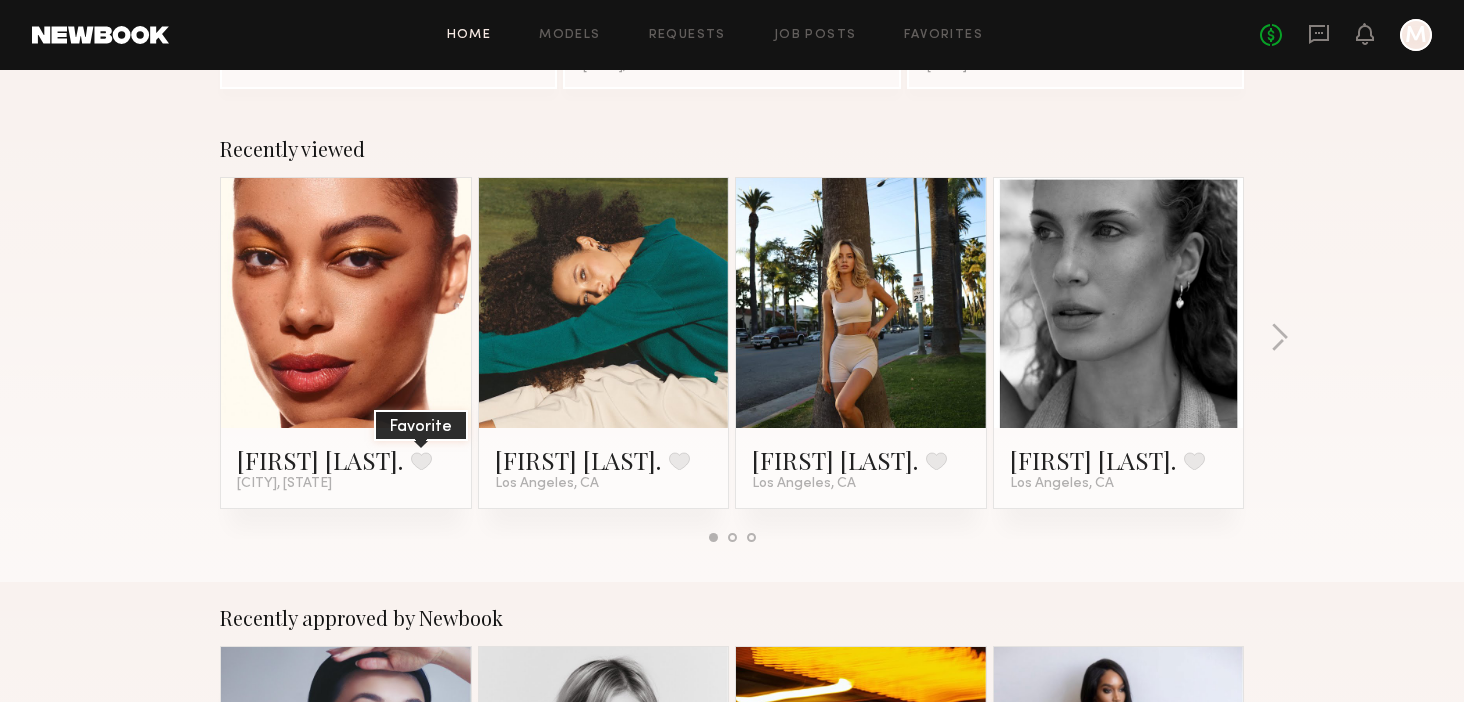 click 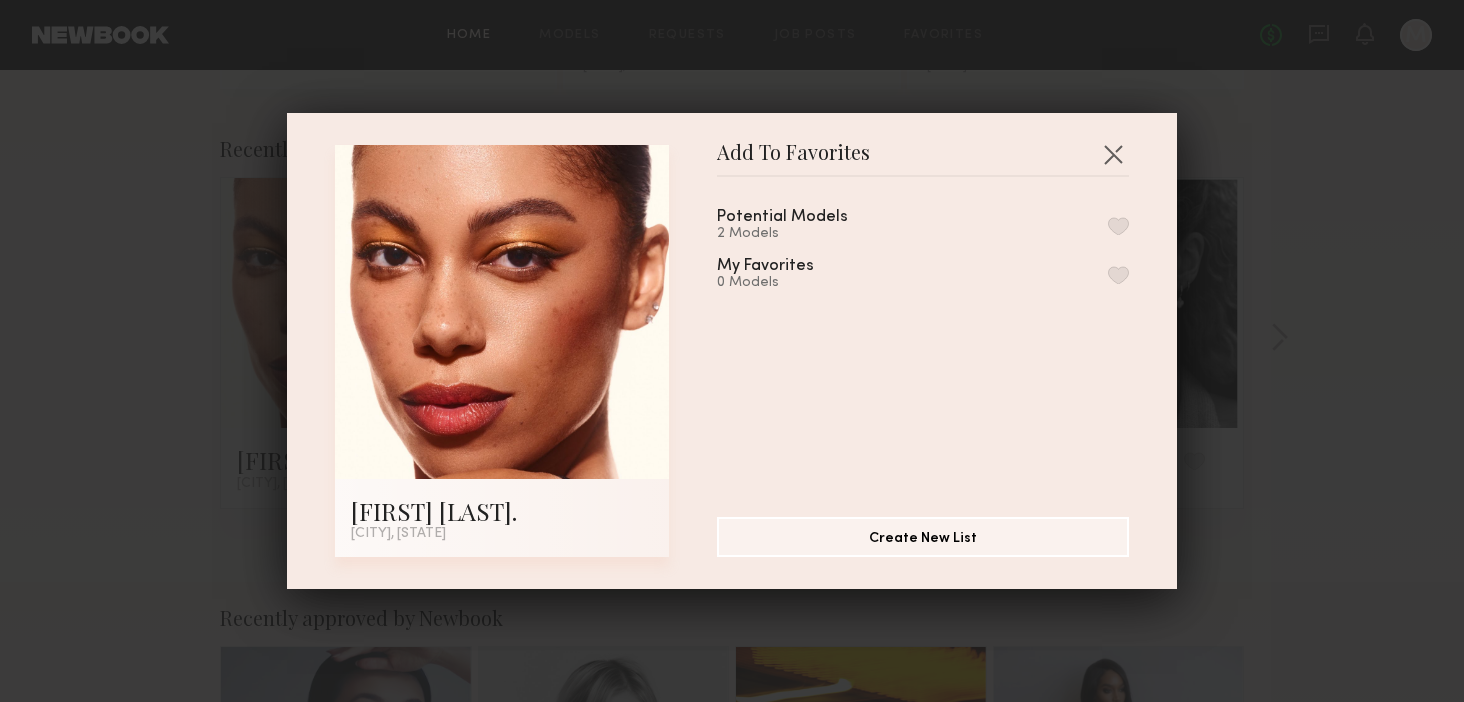 click at bounding box center (1118, 226) 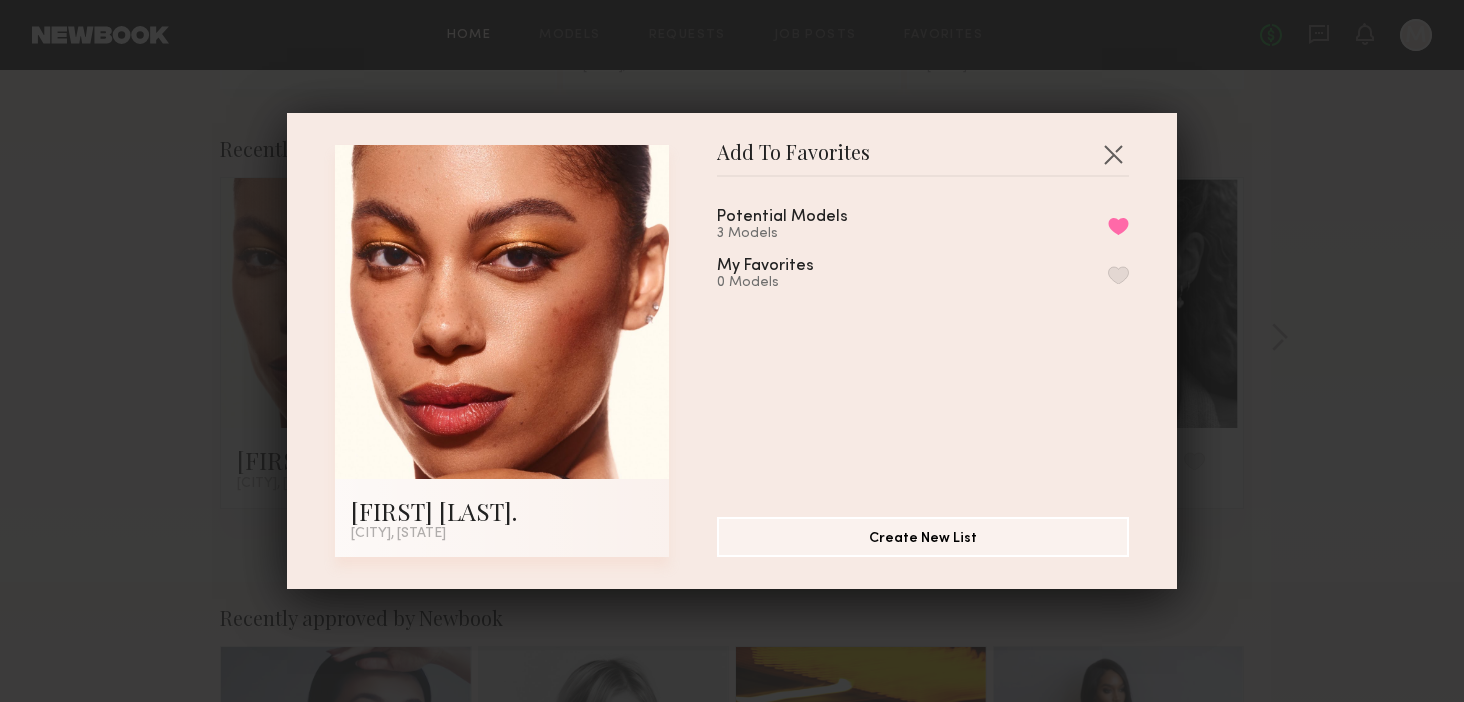 click on "[NUMBER] Models" at bounding box center [806, 234] 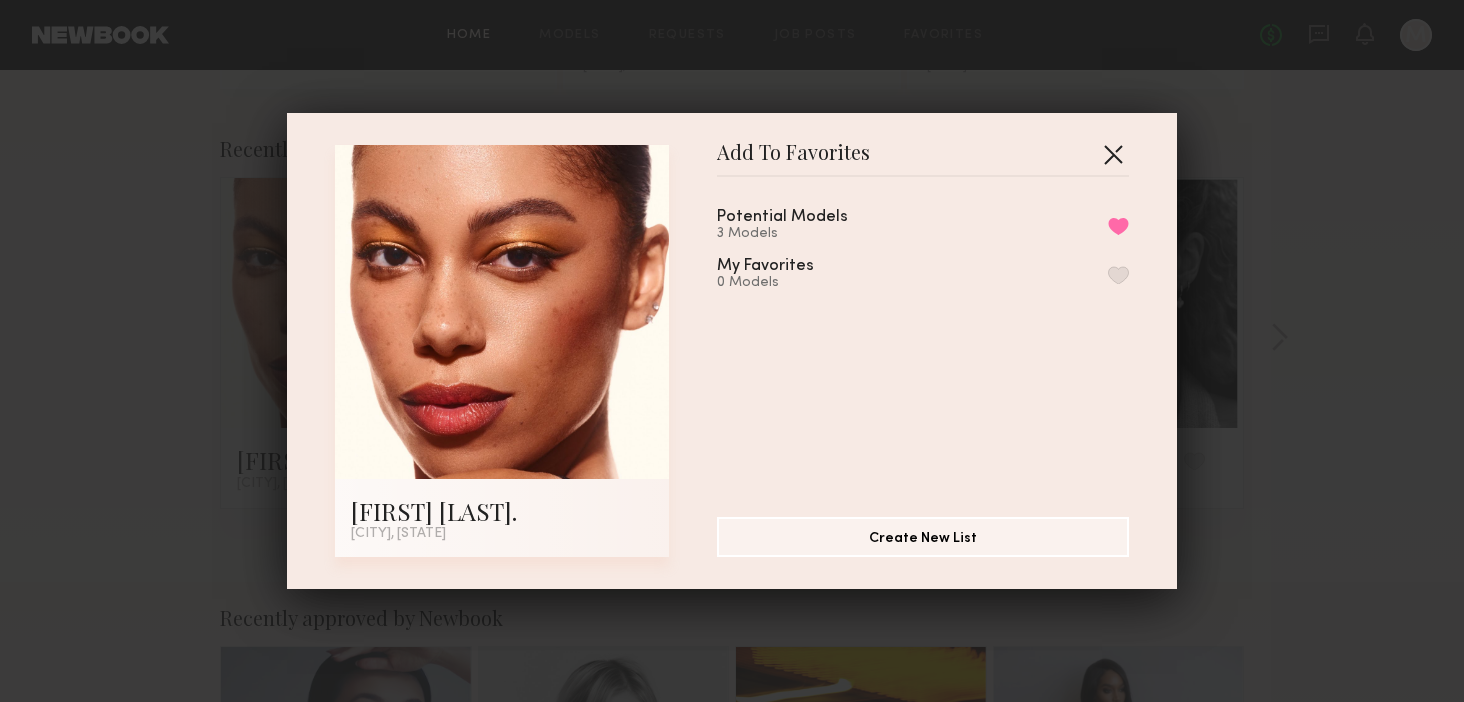 click at bounding box center (1113, 154) 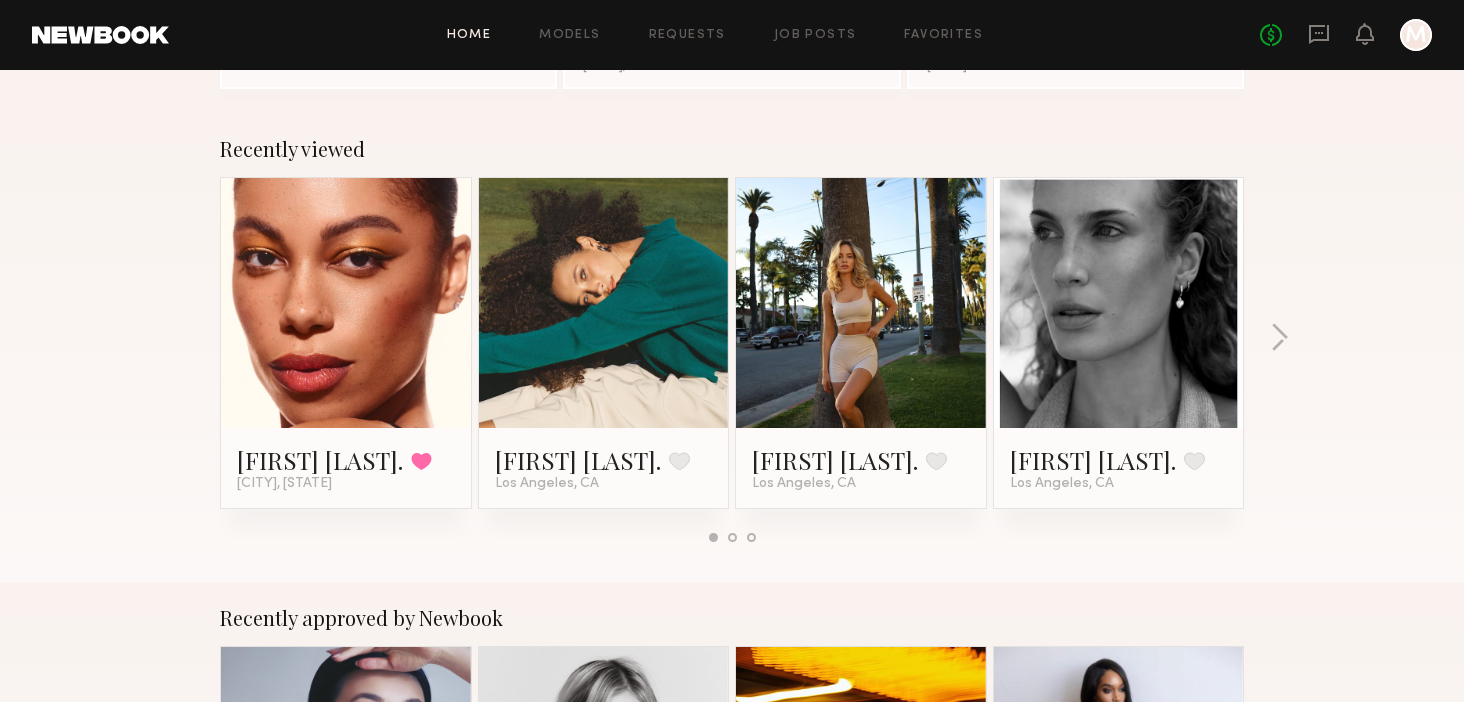 scroll, scrollTop: 0, scrollLeft: 0, axis: both 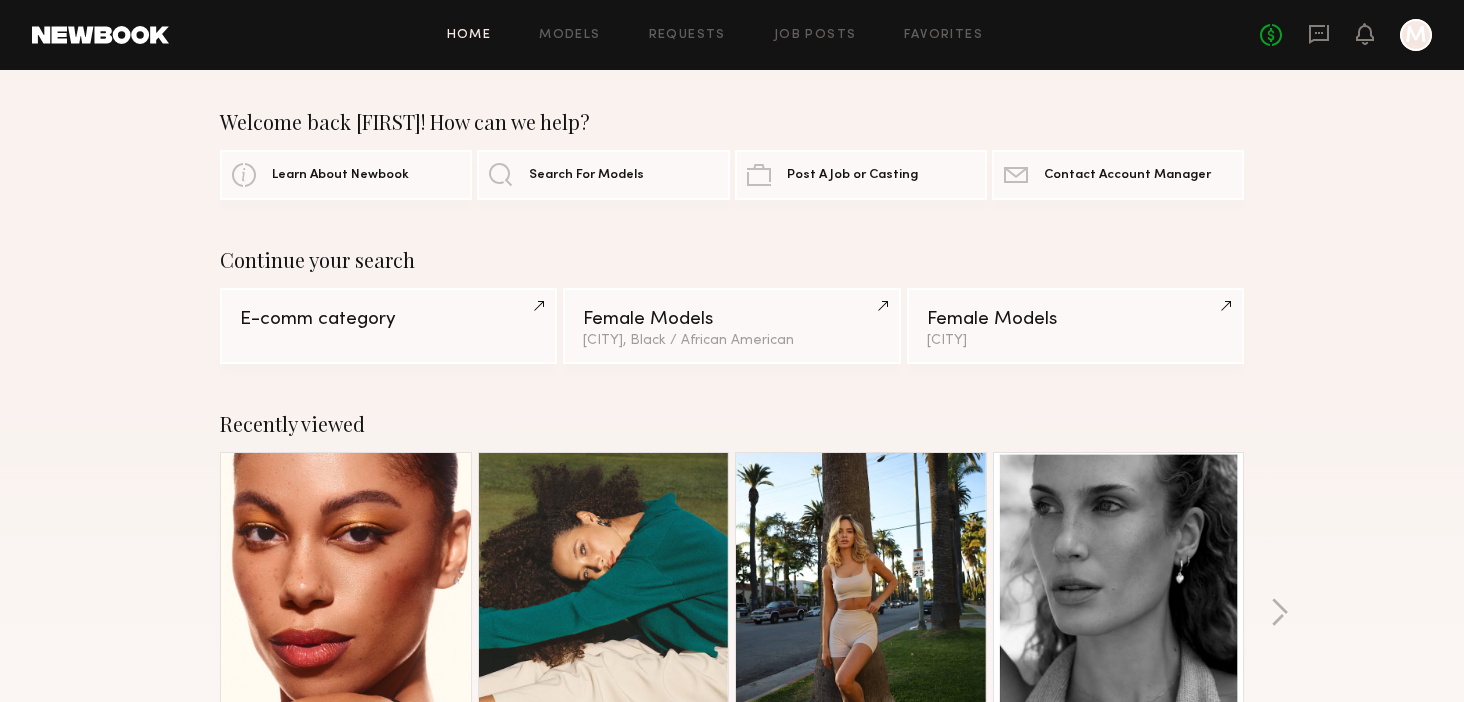 click on "Welcome back [FIRST]! How can we help? Learn About Newbook Search For Models Post A Job or Casting Contact Newbook Contact Account Manager Continue your search E-comm category Female Models [CITY], Black / African American Female Models [CITY] Recently viewed [FIRST] [LAST] Favorited [CITY], [STATE] [FIRST] [LAST] Favorite [CITY], [STATE] [FIRST] [LAST] Favorite [CITY], [STATE] [FIRST] [LAST] Favorite [CITY], [STATE] Recently approved by Newbook [FIRST] [LAST] Favorite [CITY], [STATE] [FIRST] [LAST] Favorite [CITY], [STATE] [FIRST] [LAST] Favorite [CITY], [STATE] [FIRST] [LAST] Favorite [CITY], [STATE] Recently updated profiles [FIRST] [LAST] Favorite [CITY], [STATE] [FIRST] [LAST] Favorite [CITY], [STATE] [FIRST] [LAST] Favorite [CITY], [STATE] [FIRST] [LAST] Favorite [CITY], [STATE] Most requested on Newbook [FIRST] [LAST] Favorite [CITY], [STATE] [FIRST] [LAST] Favorite [CITY], [STATE] [FIRST] [LAST] Favorite [CITY], [STATE] [FIRST] [LAST] Favorite [CITY], [STATE] Recent work by Newbook models & clients Models Download App Clients Browse Models How It Works FAQs" 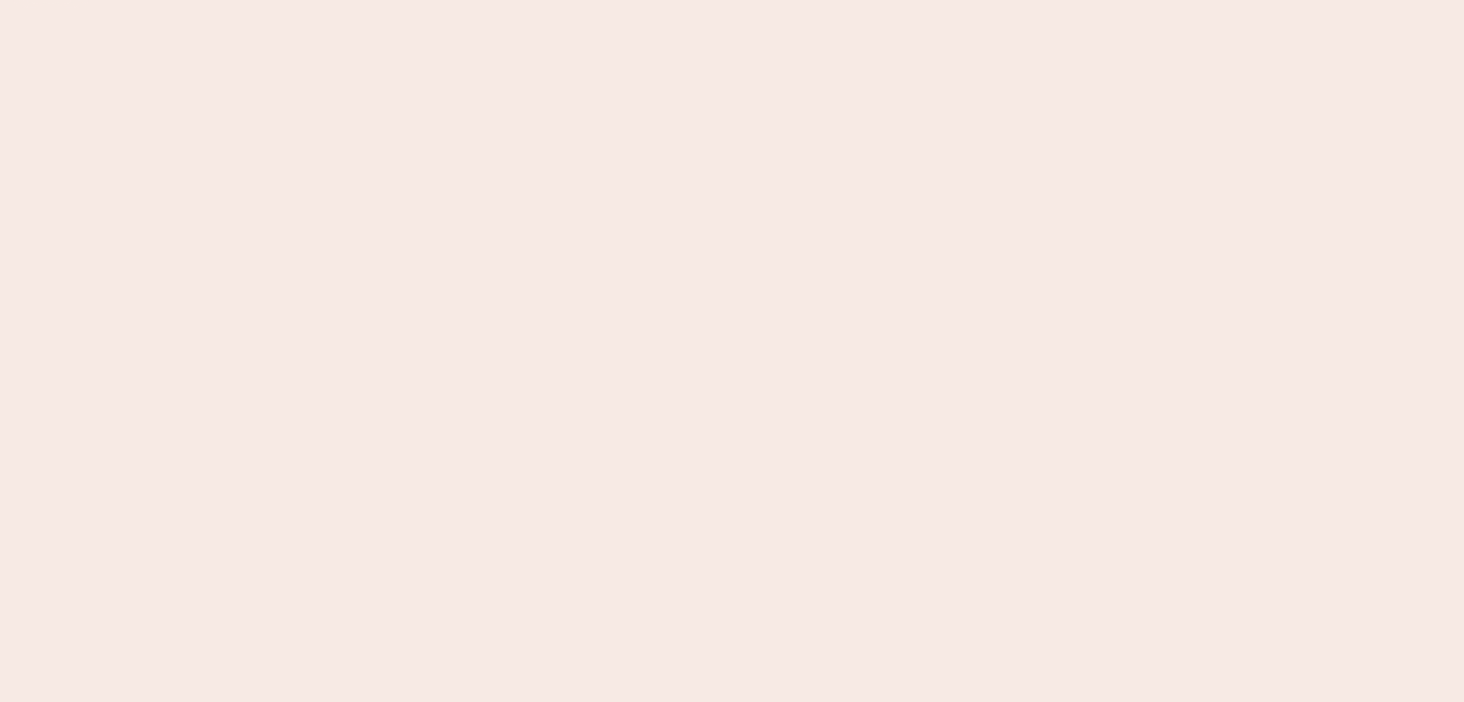 scroll, scrollTop: 0, scrollLeft: 0, axis: both 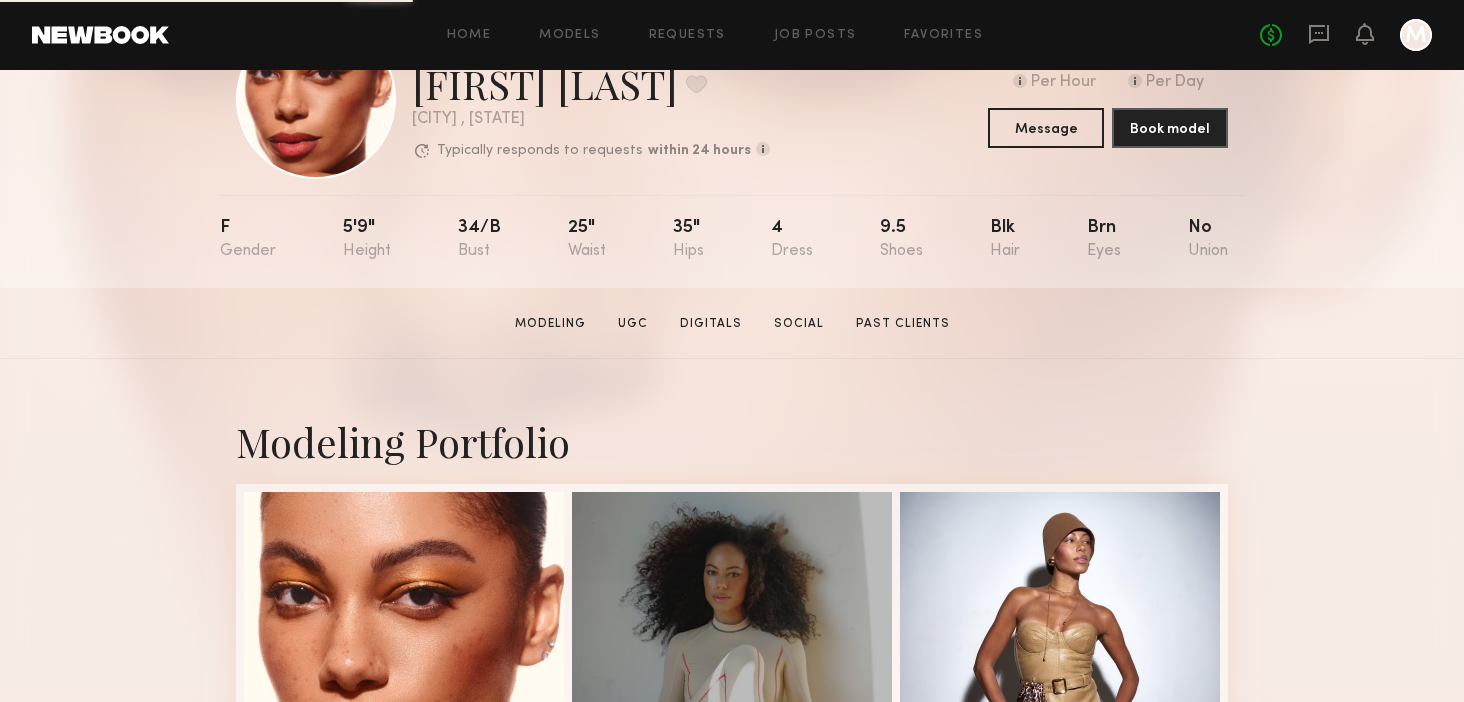 click on "Modeling Portfolio View More" at bounding box center [732, 1137] 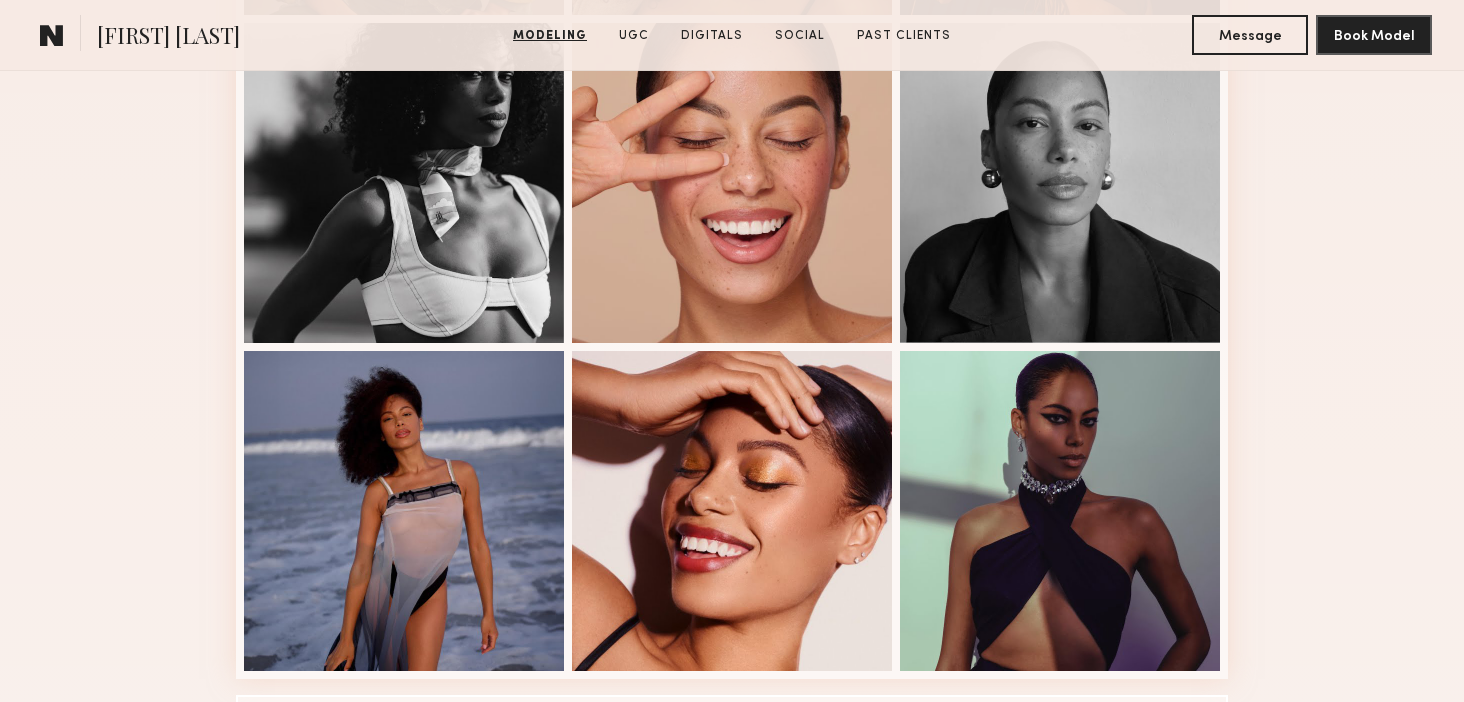 scroll, scrollTop: 1247, scrollLeft: 0, axis: vertical 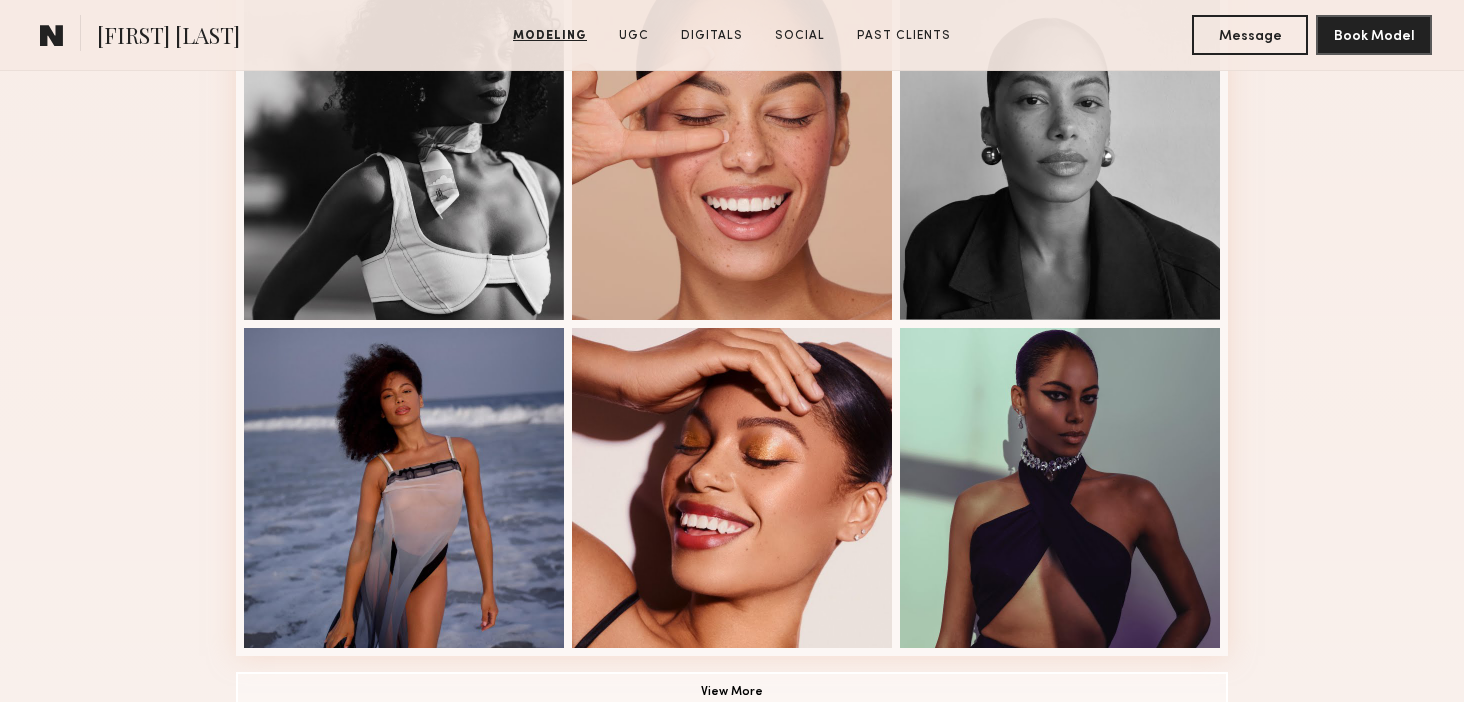click on "Modeling Portfolio View More" at bounding box center [732, -11] 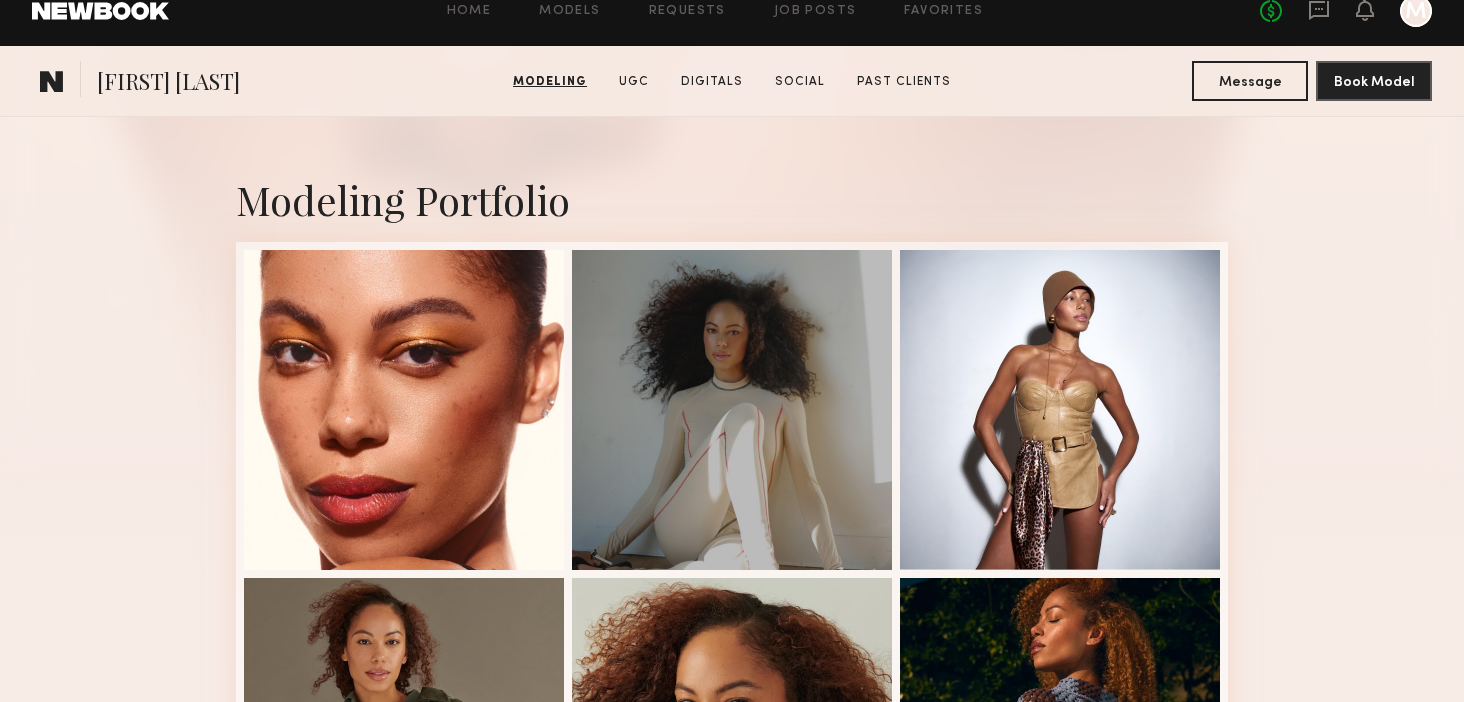 scroll, scrollTop: 0, scrollLeft: 0, axis: both 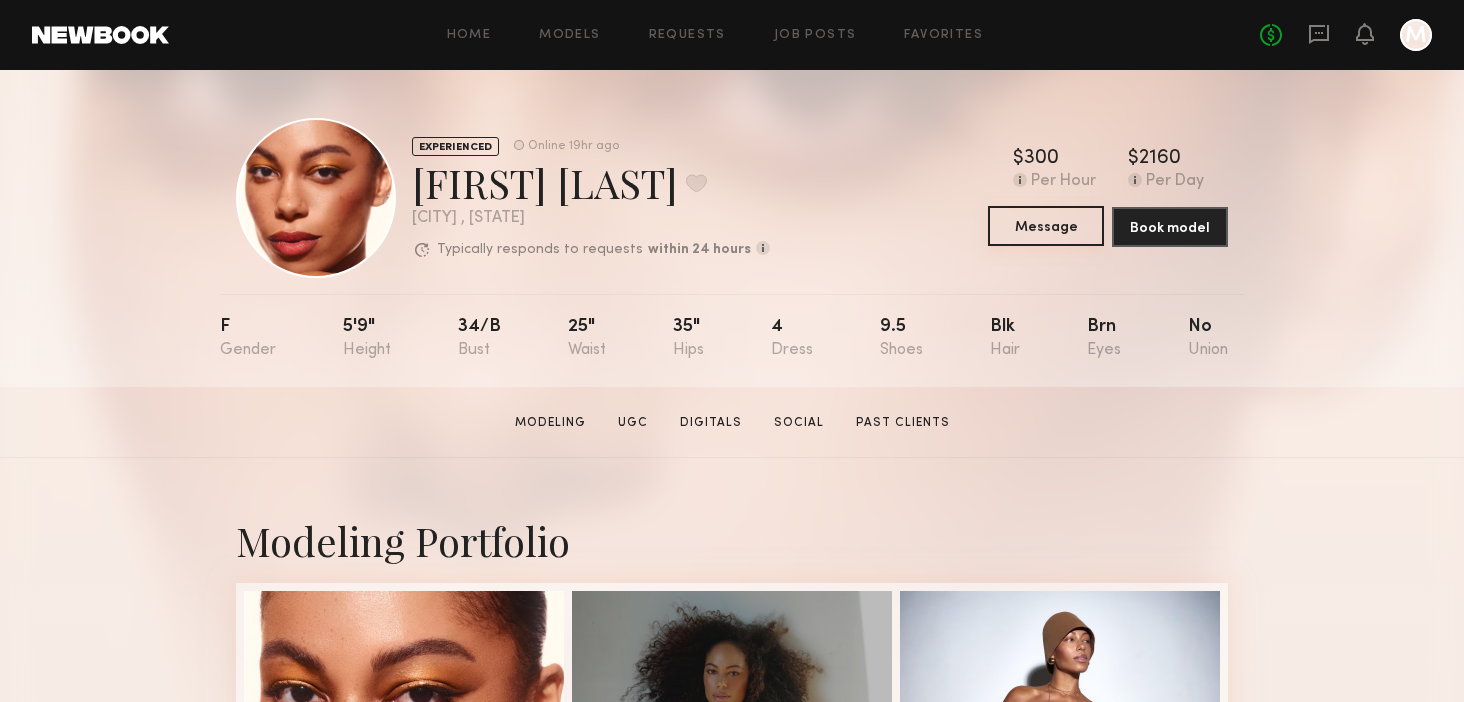click on "Message" 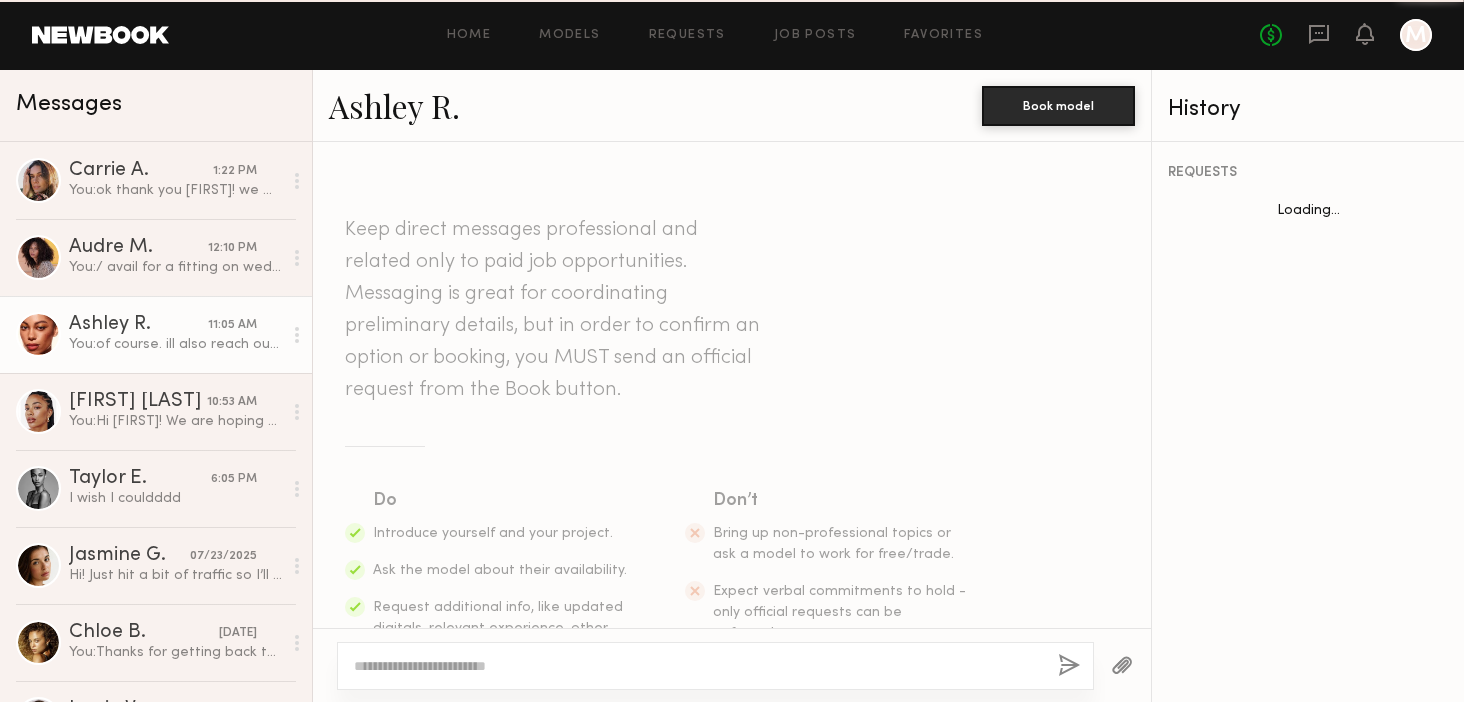 scroll, scrollTop: 1279, scrollLeft: 0, axis: vertical 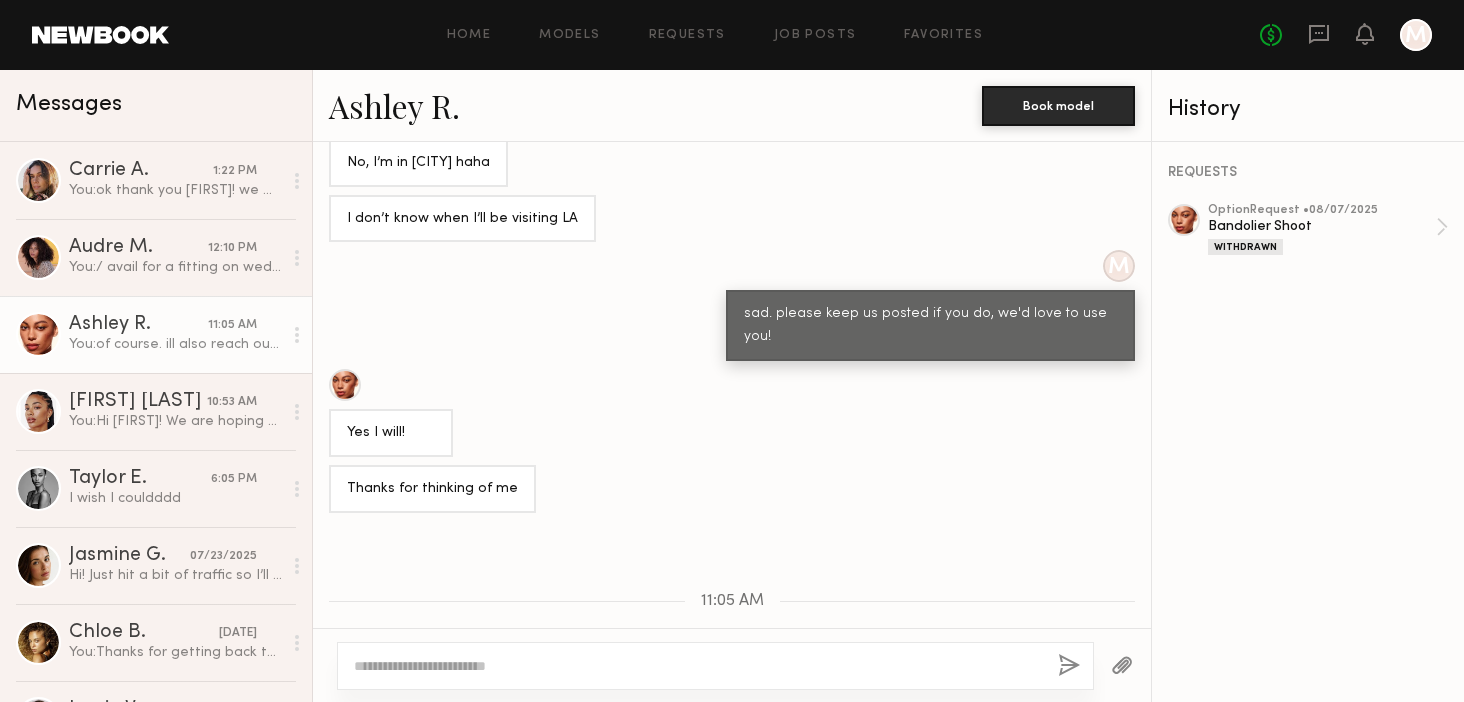 click 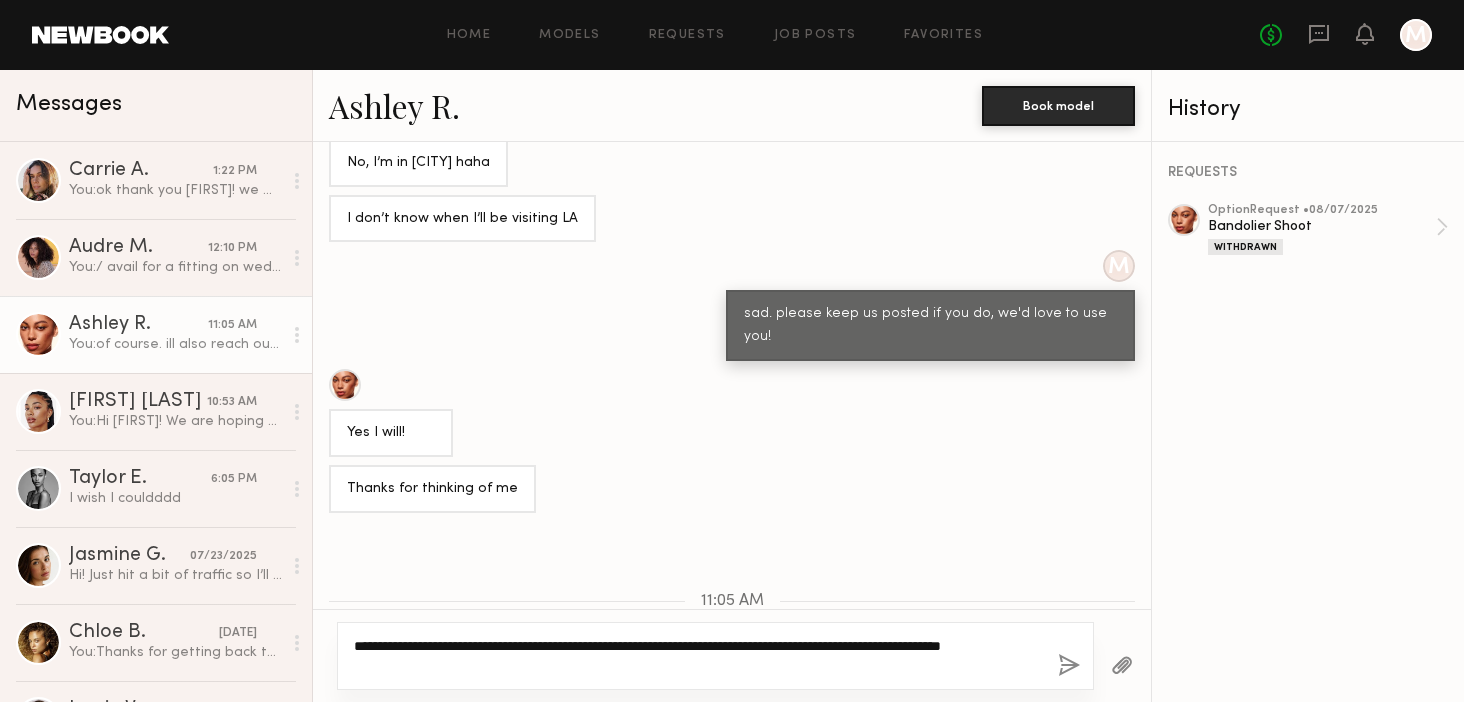 click on "**********" 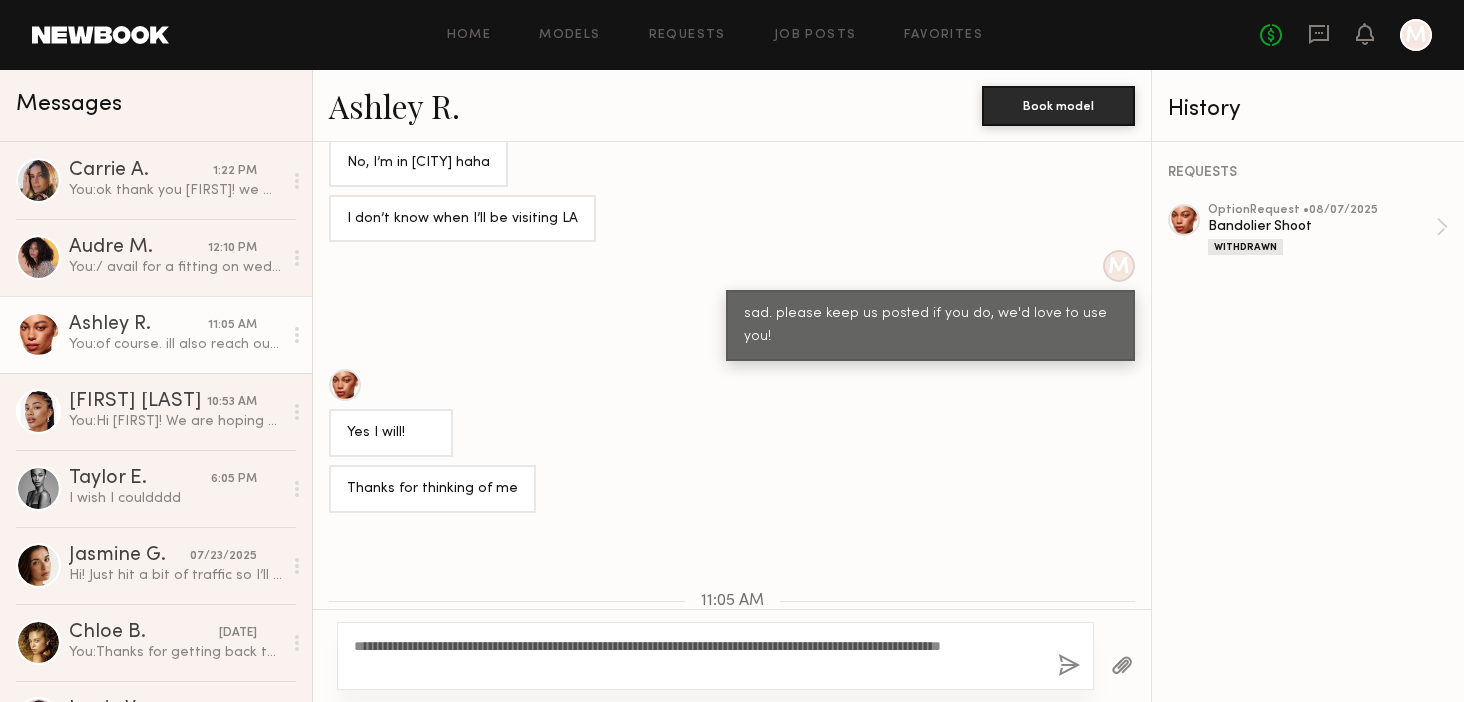click 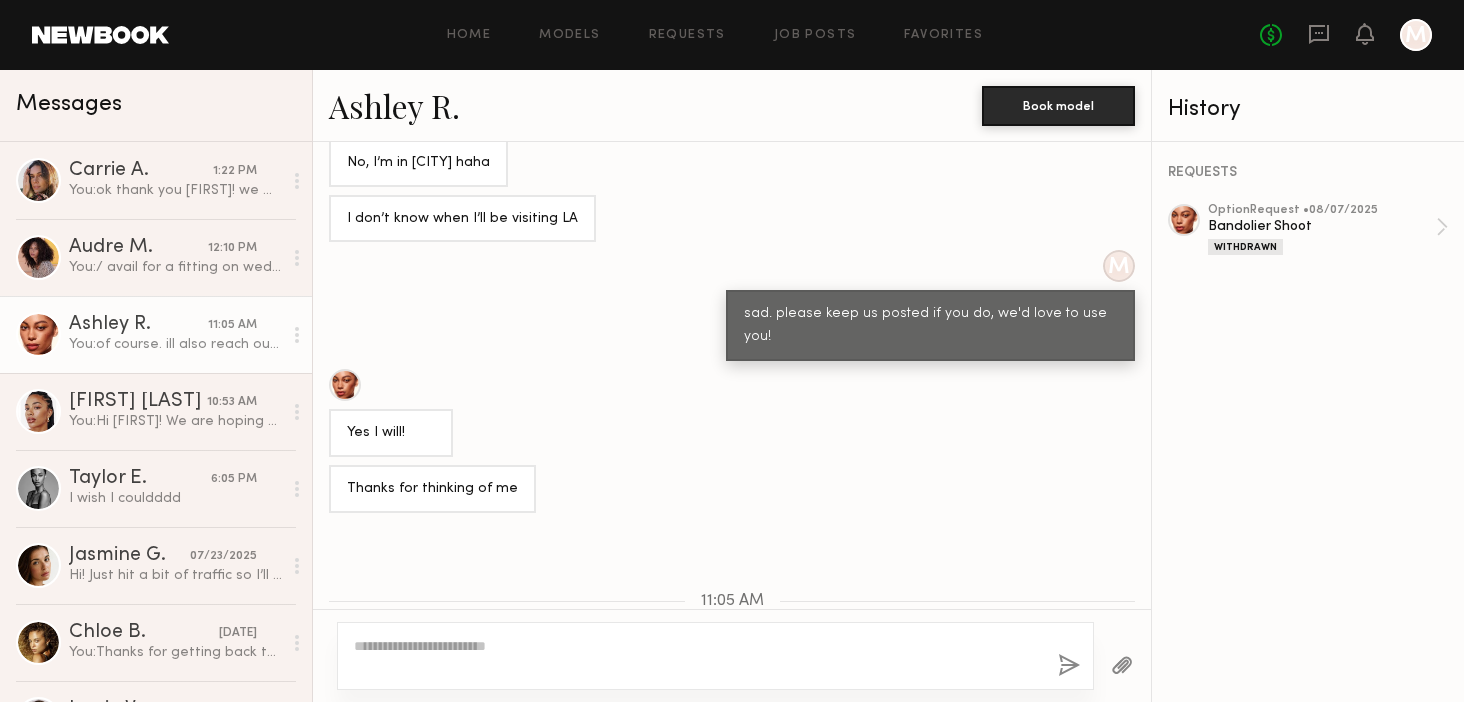 scroll, scrollTop: 1573, scrollLeft: 0, axis: vertical 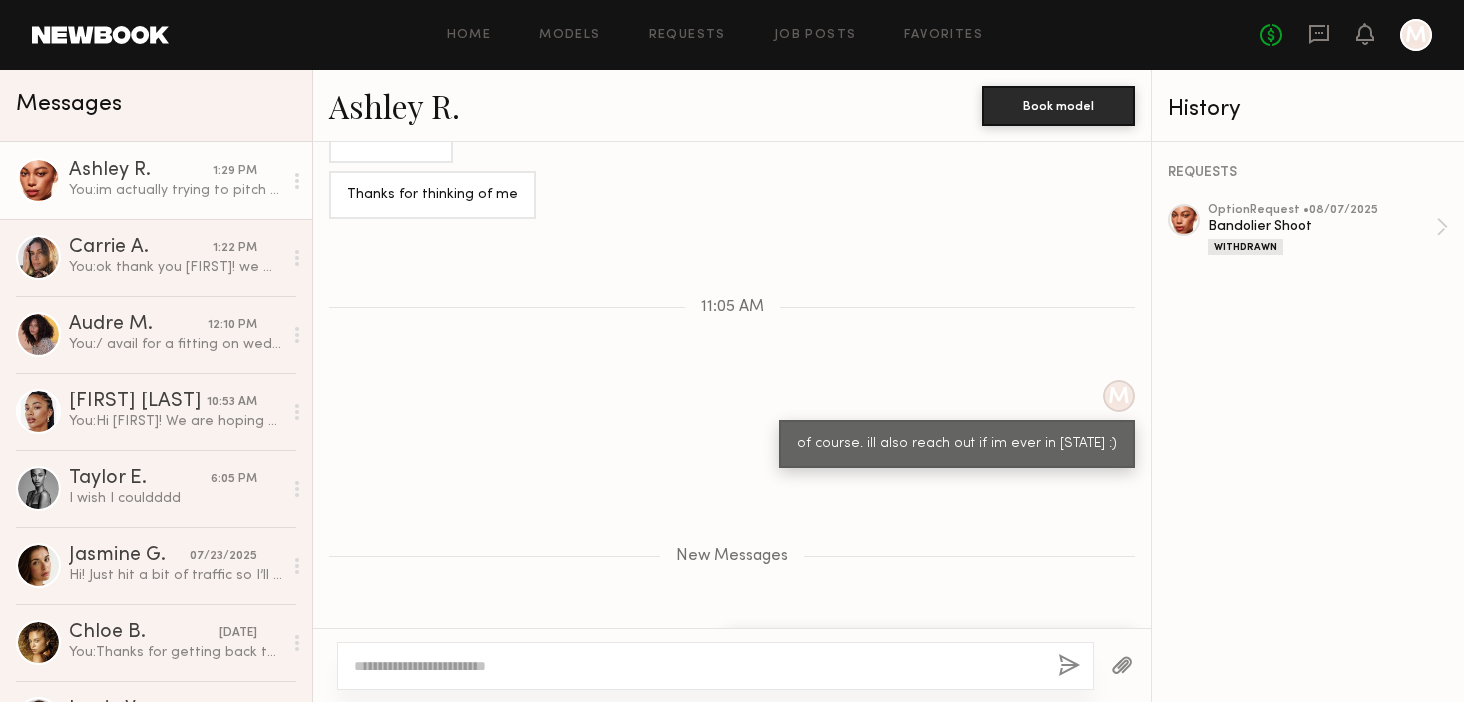 click on "M of course. ill also reach out if im ever in NY :)" 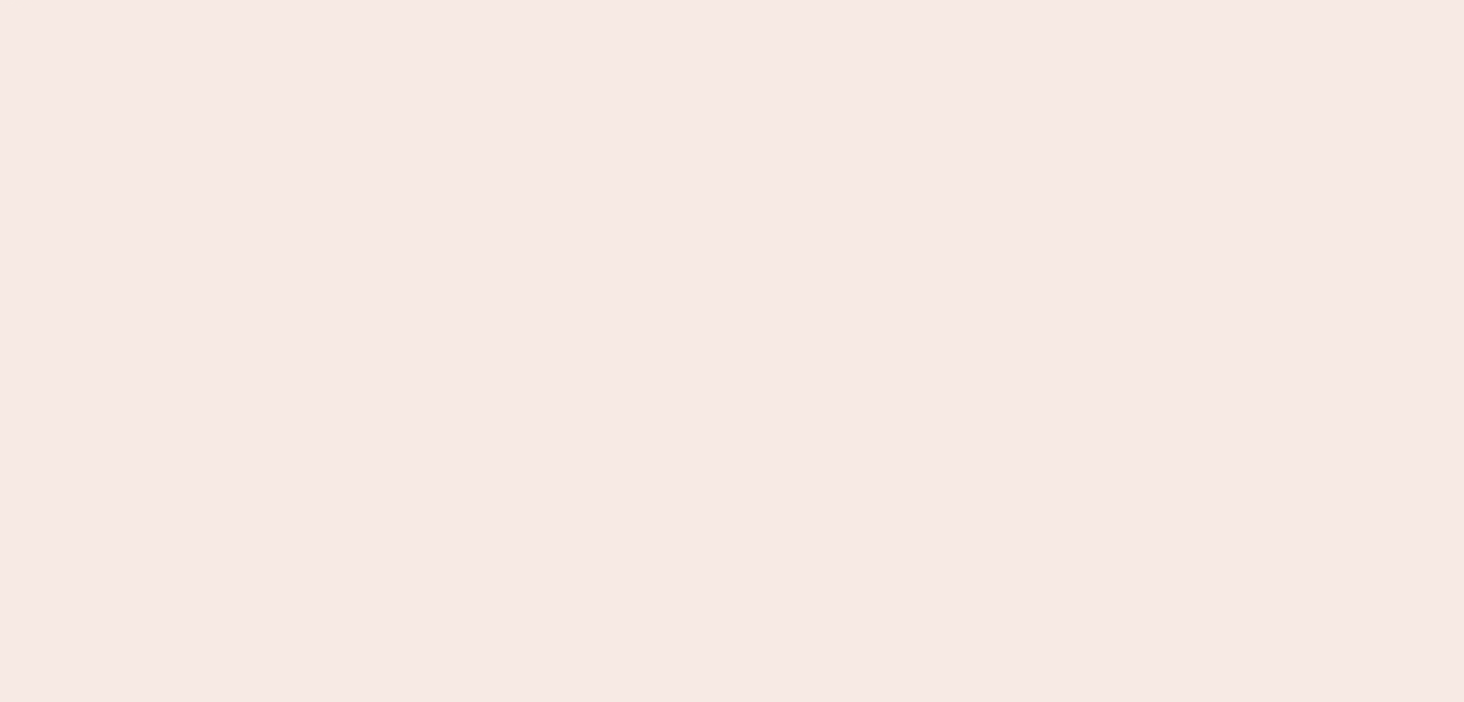 scroll, scrollTop: 0, scrollLeft: 0, axis: both 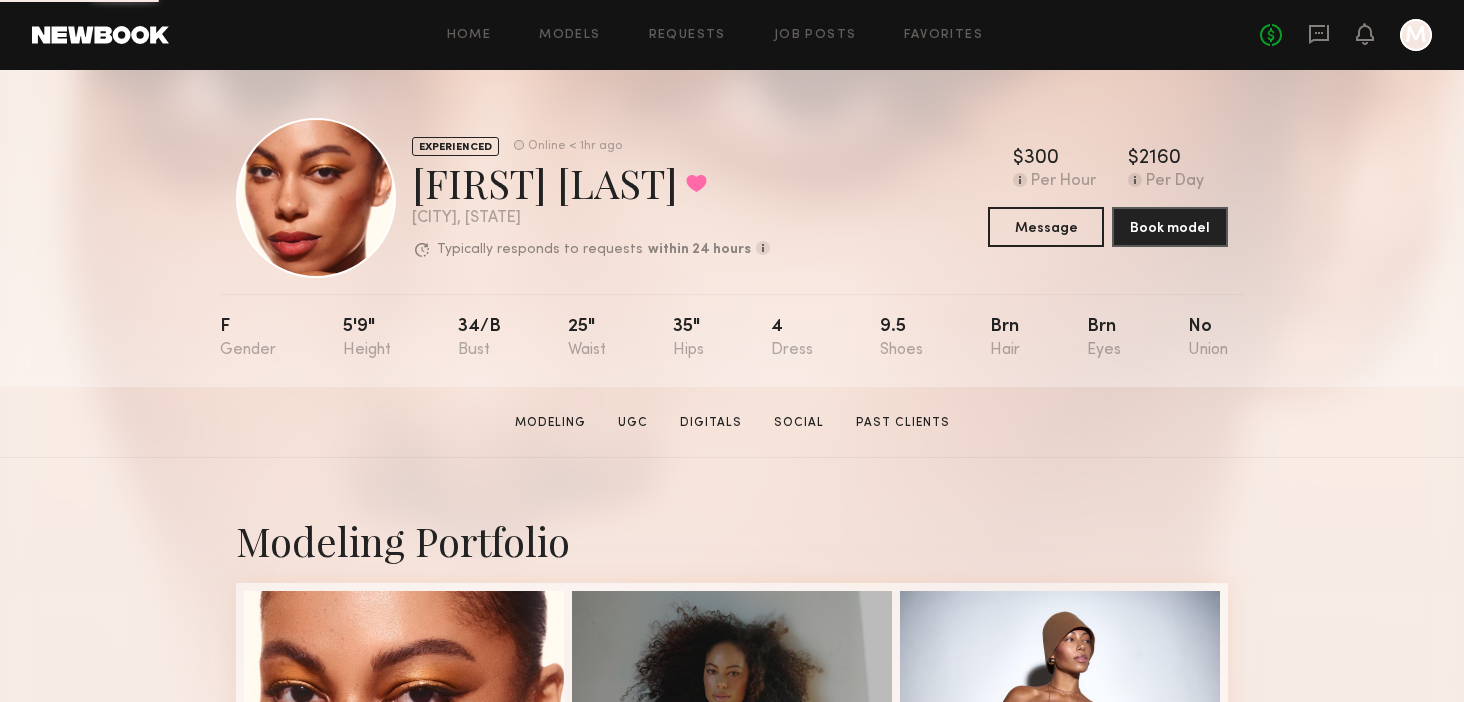 click on "Modeling Portfolio" at bounding box center [732, 540] 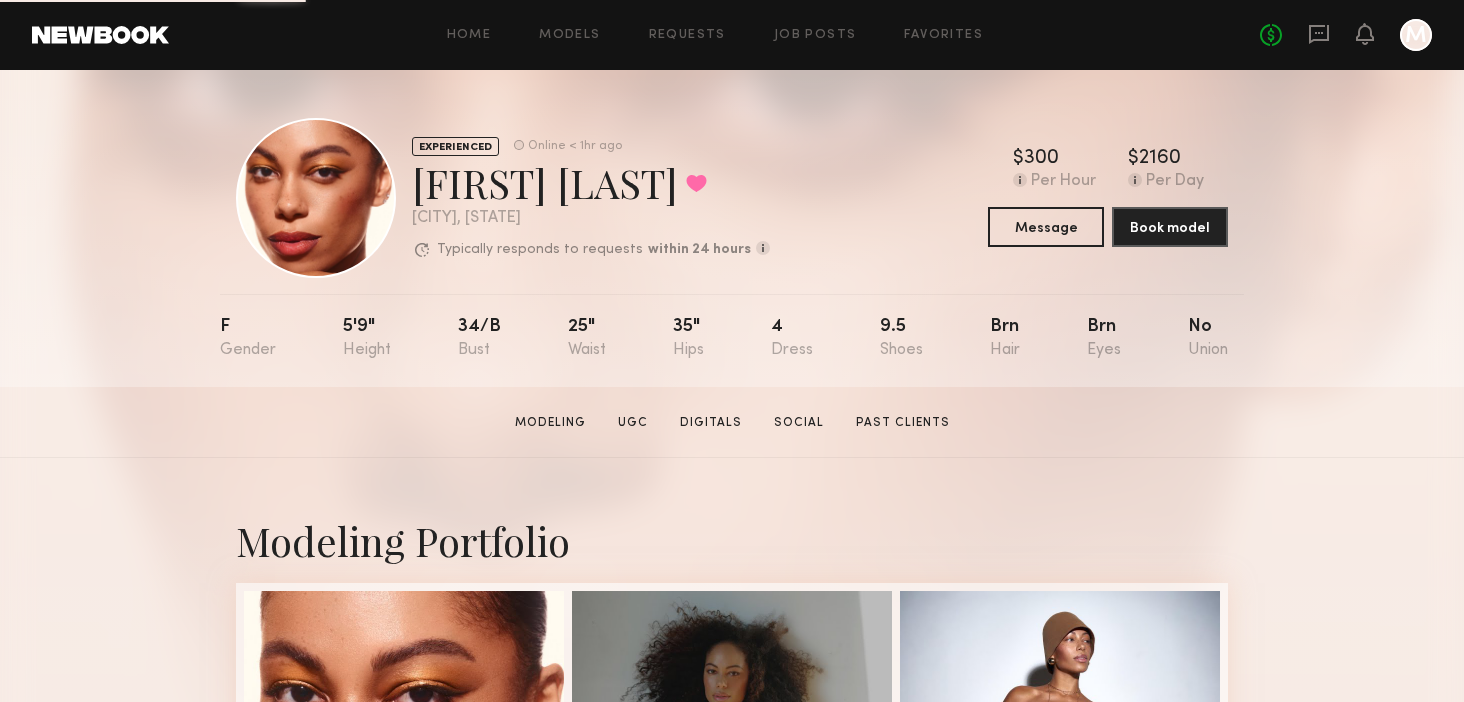 click on "Modeling Portfolio View More" at bounding box center [732, 1236] 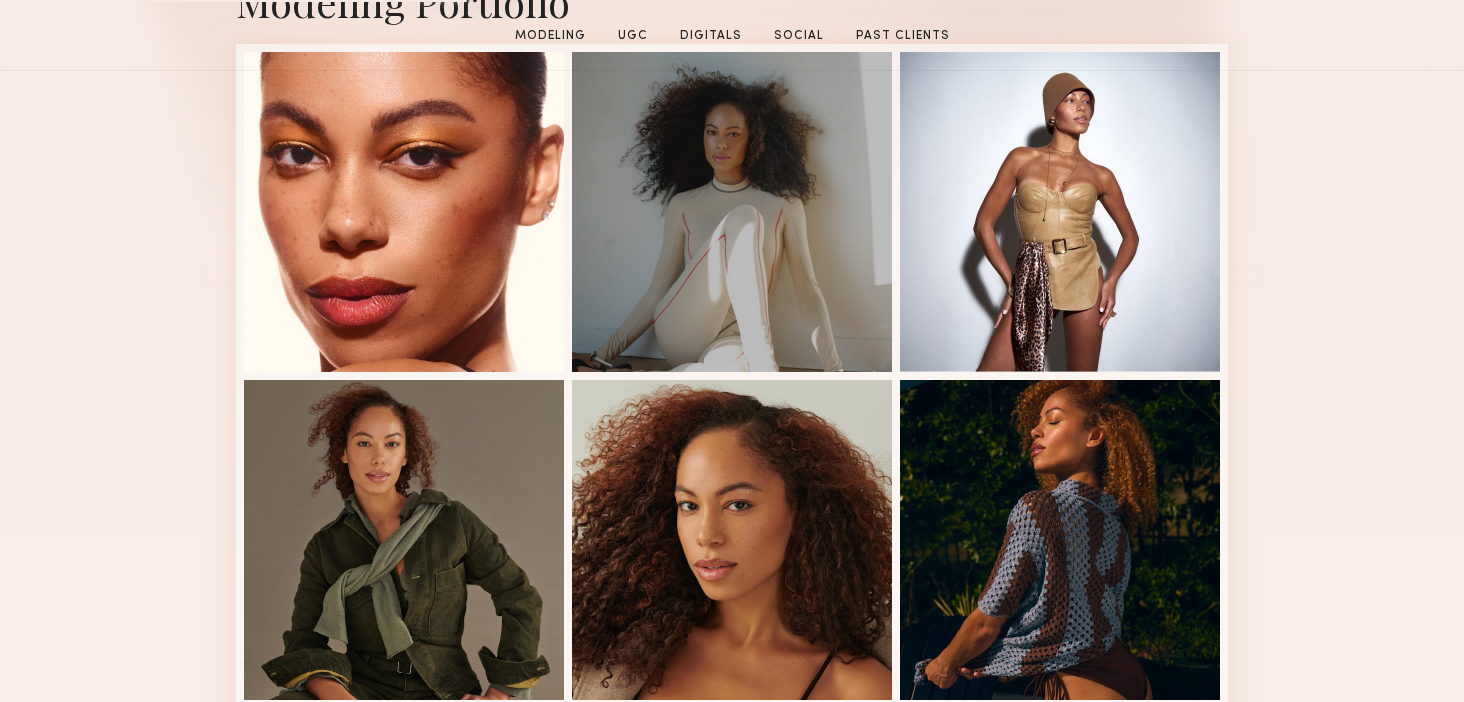 scroll, scrollTop: 624, scrollLeft: 0, axis: vertical 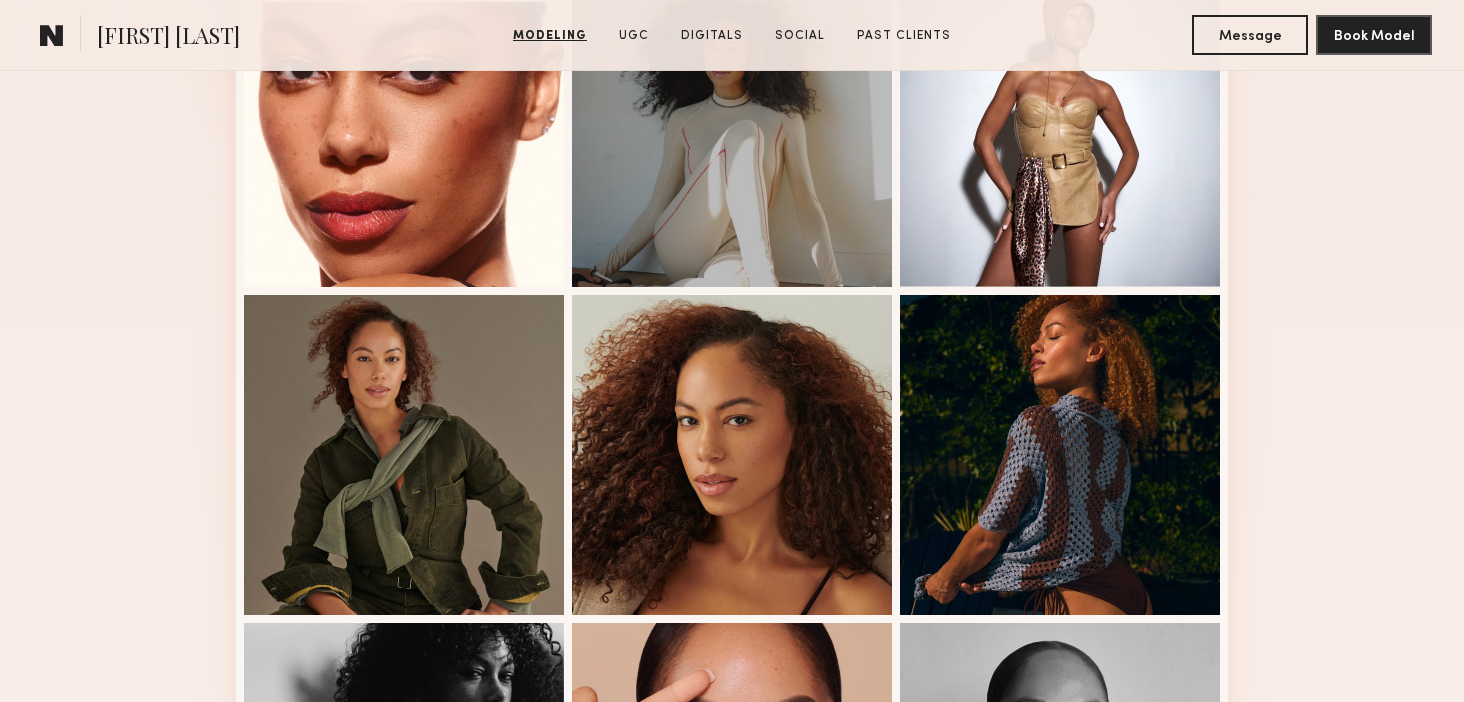 click at bounding box center (732, 455) 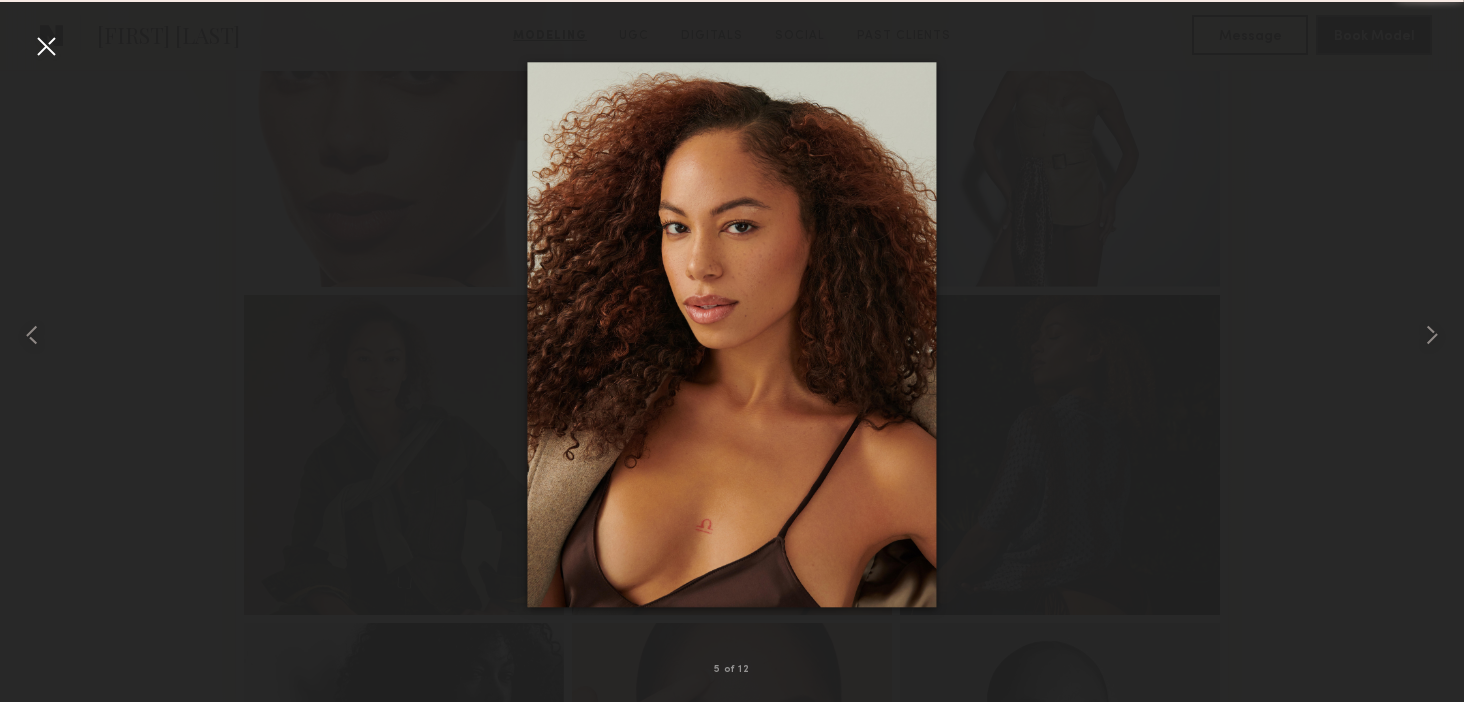 click at bounding box center [46, 46] 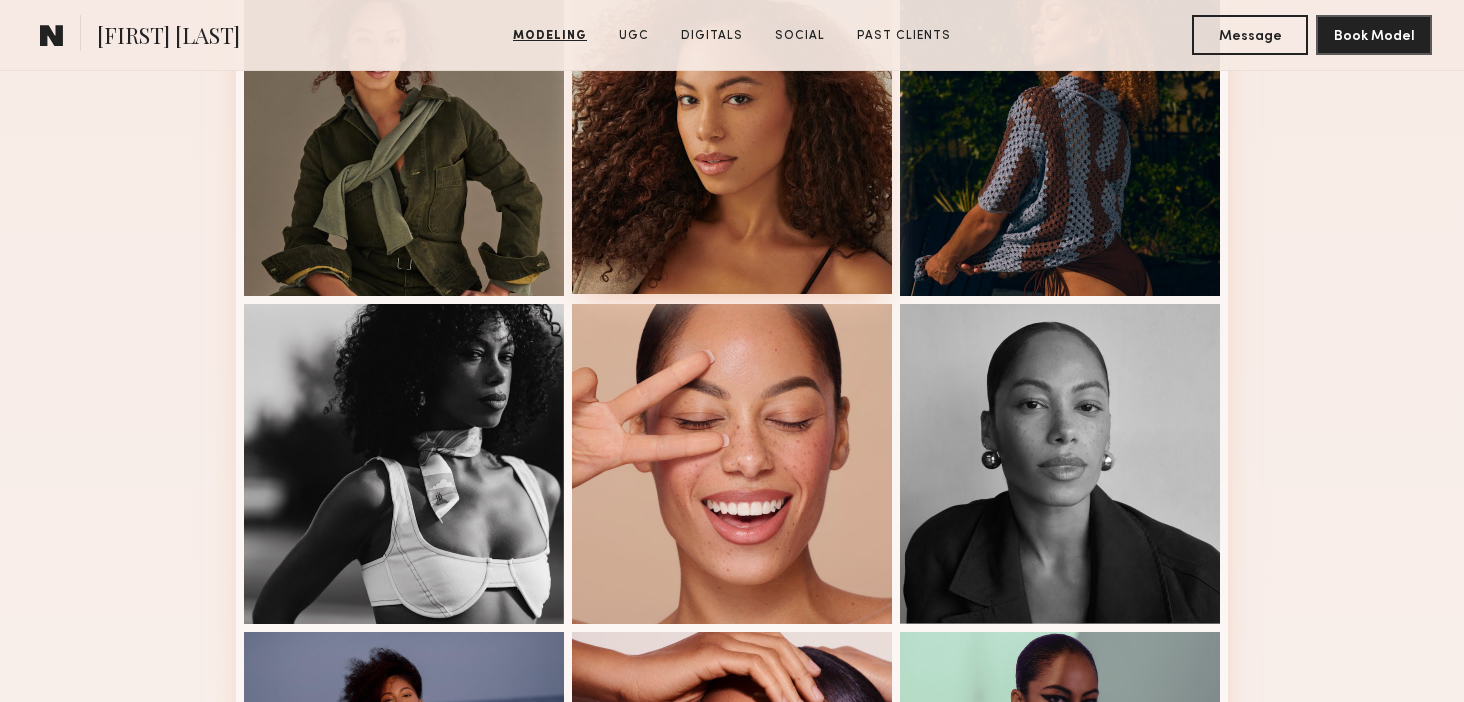 scroll, scrollTop: 939, scrollLeft: 0, axis: vertical 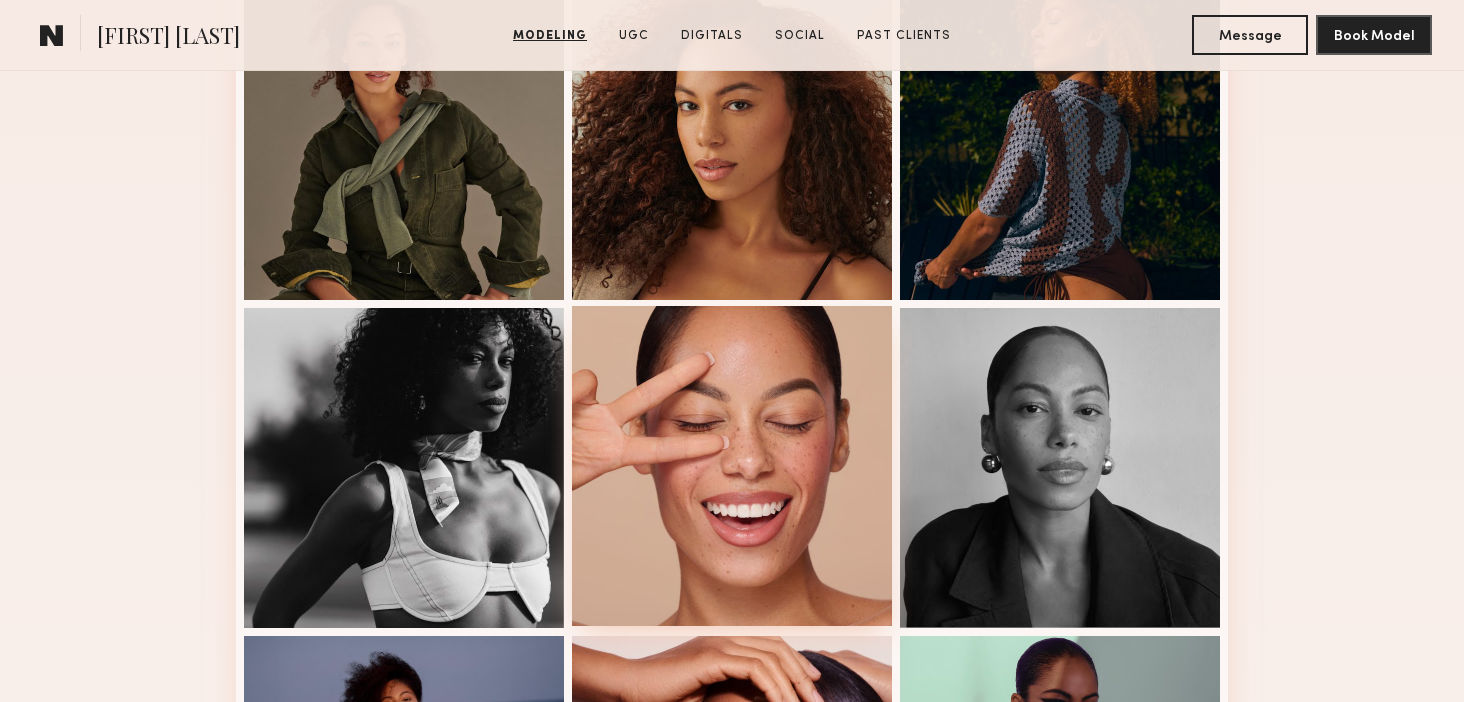 click at bounding box center [732, 466] 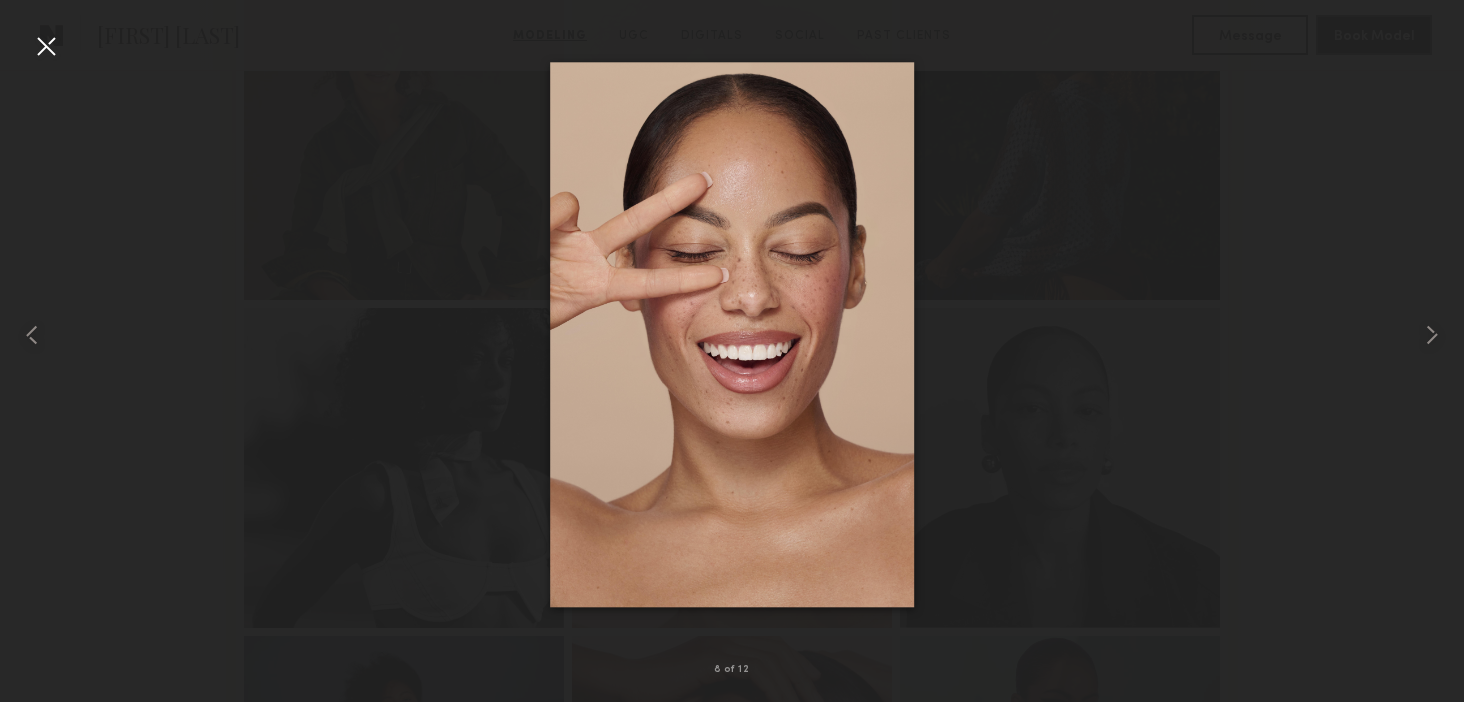 click at bounding box center [46, 46] 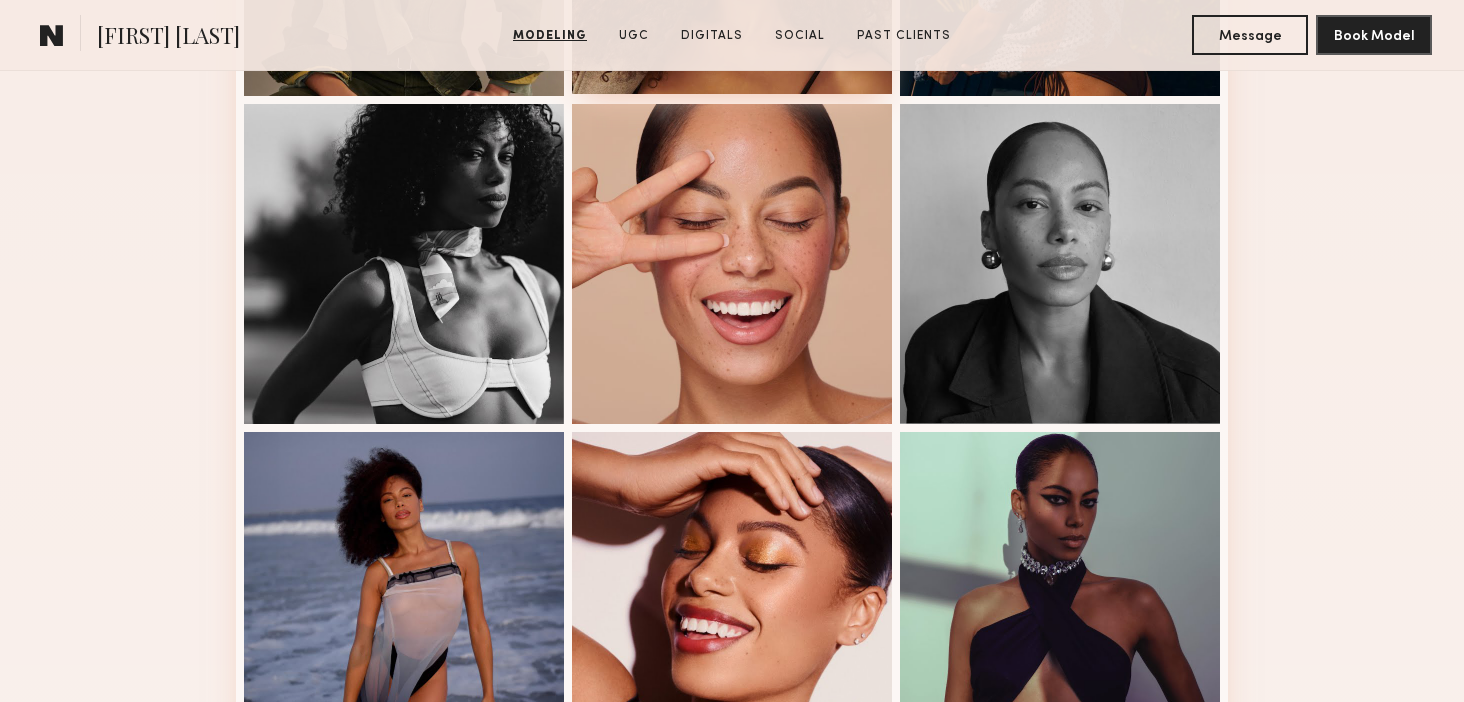 scroll, scrollTop: 1146, scrollLeft: 0, axis: vertical 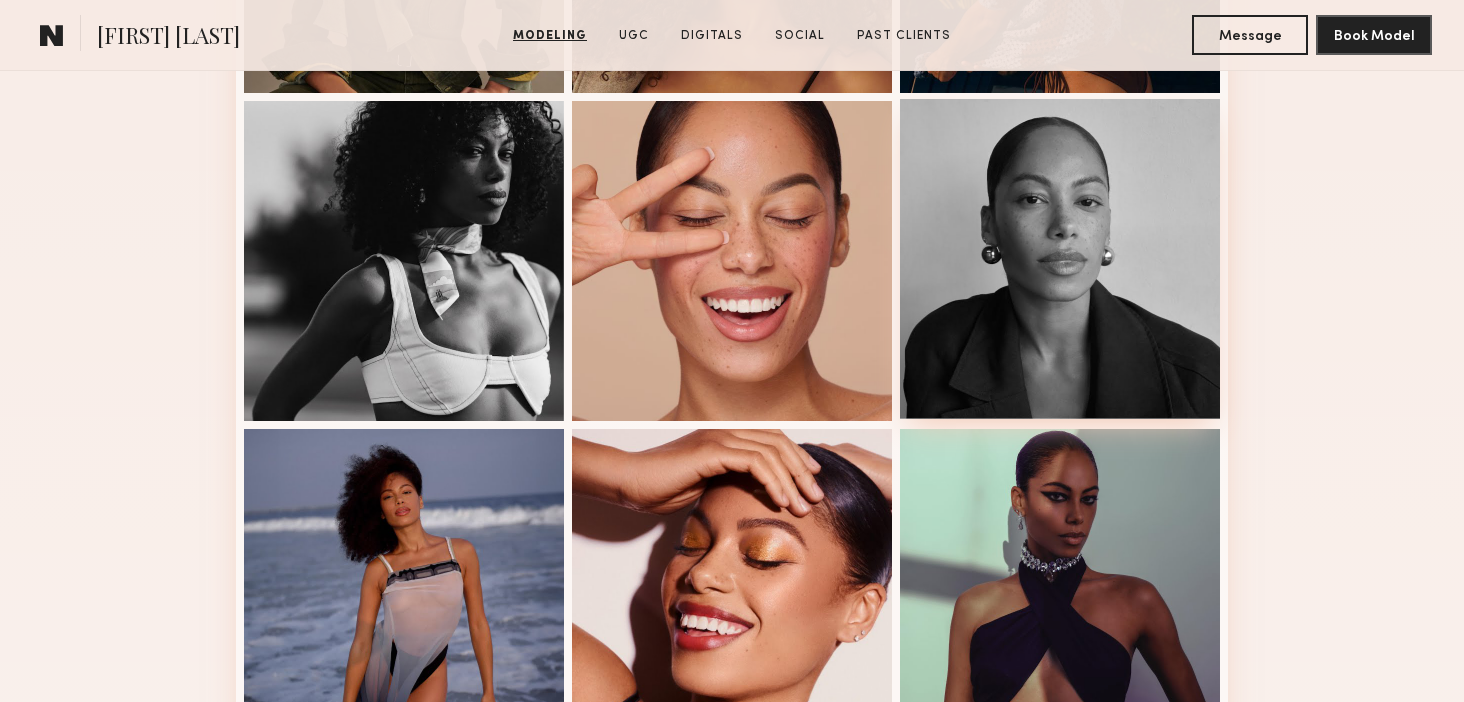click at bounding box center (1060, 259) 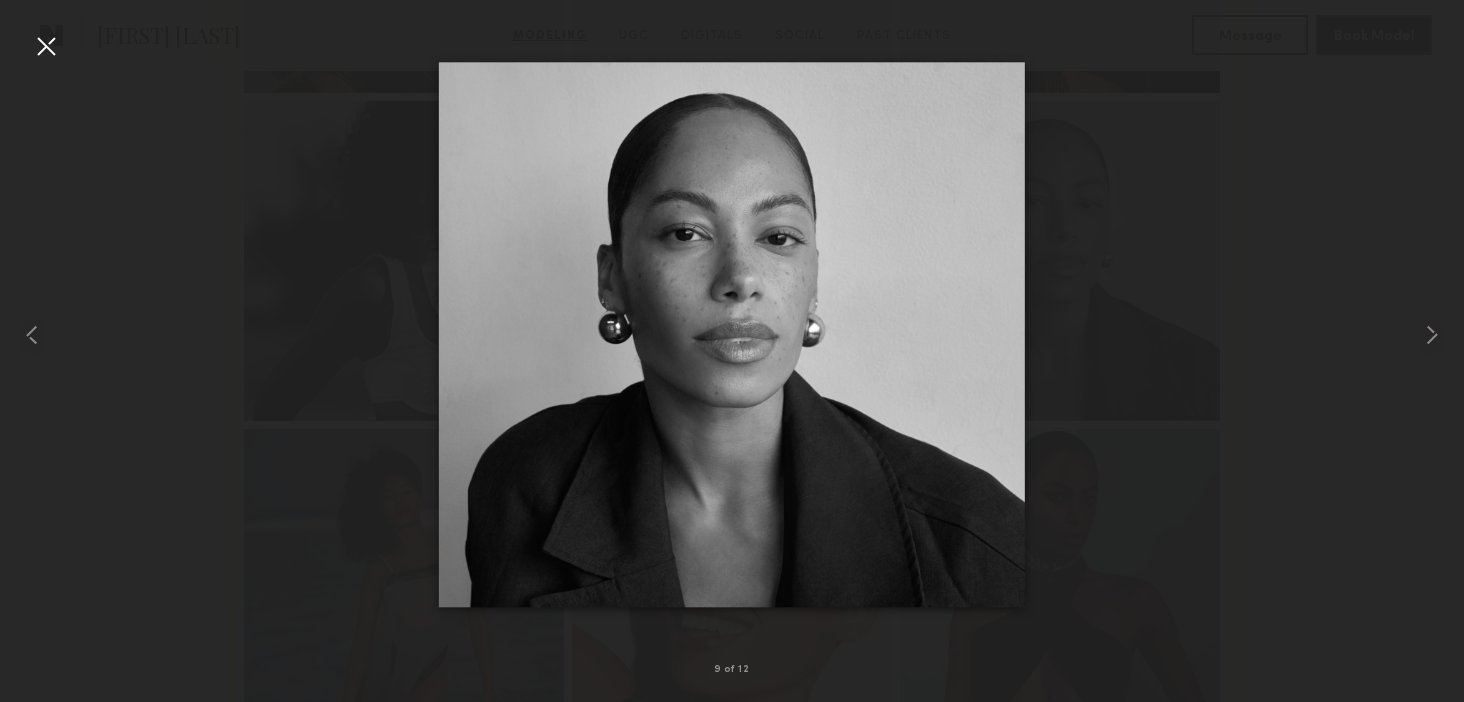 click at bounding box center (46, 46) 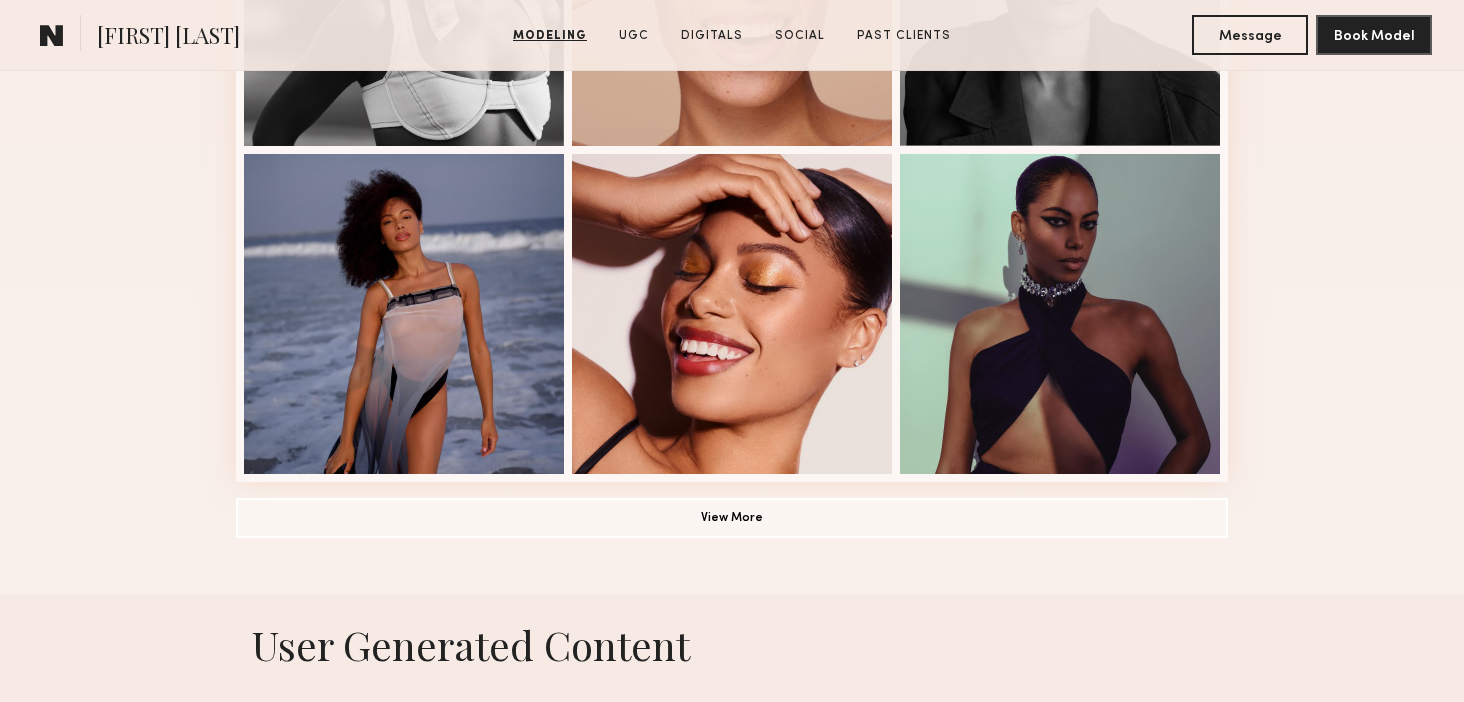 scroll, scrollTop: 0, scrollLeft: 0, axis: both 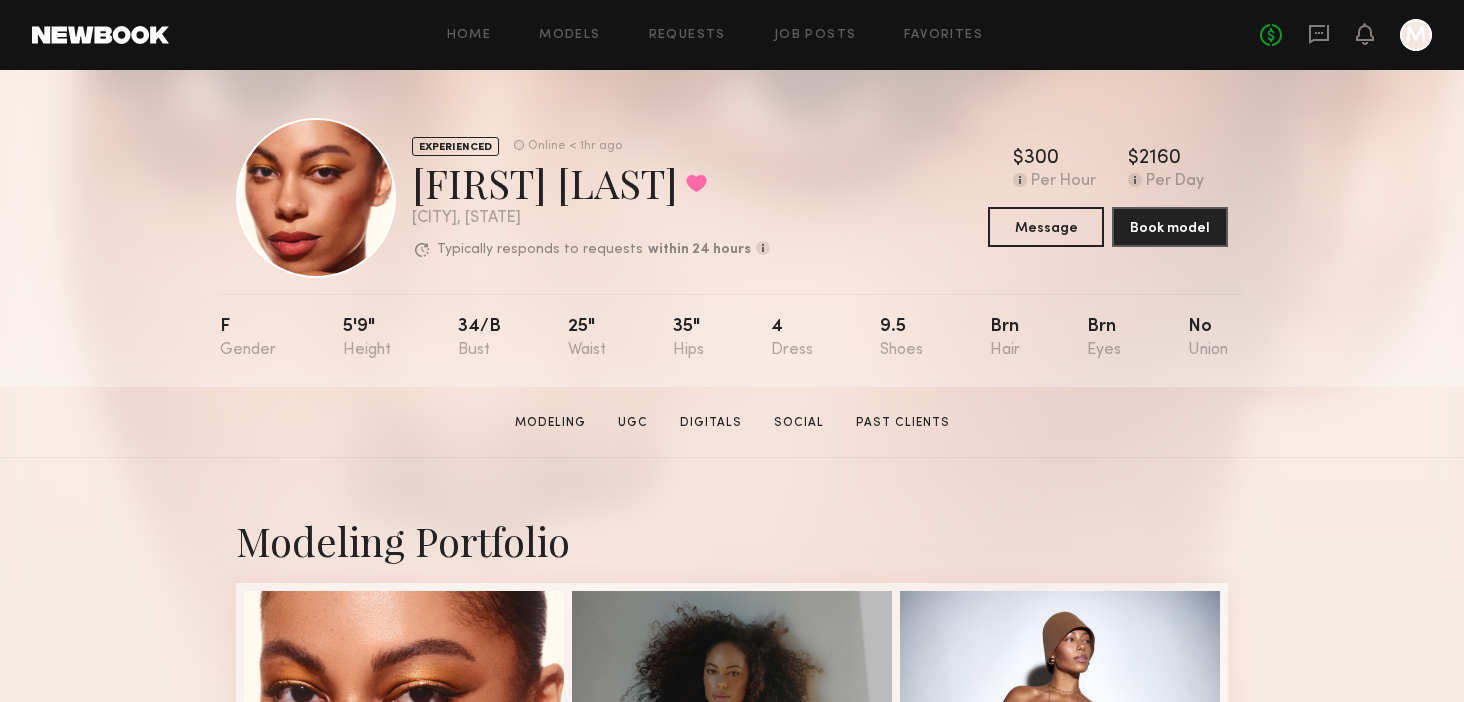 click on "Modeling Portfolio" at bounding box center (732, 540) 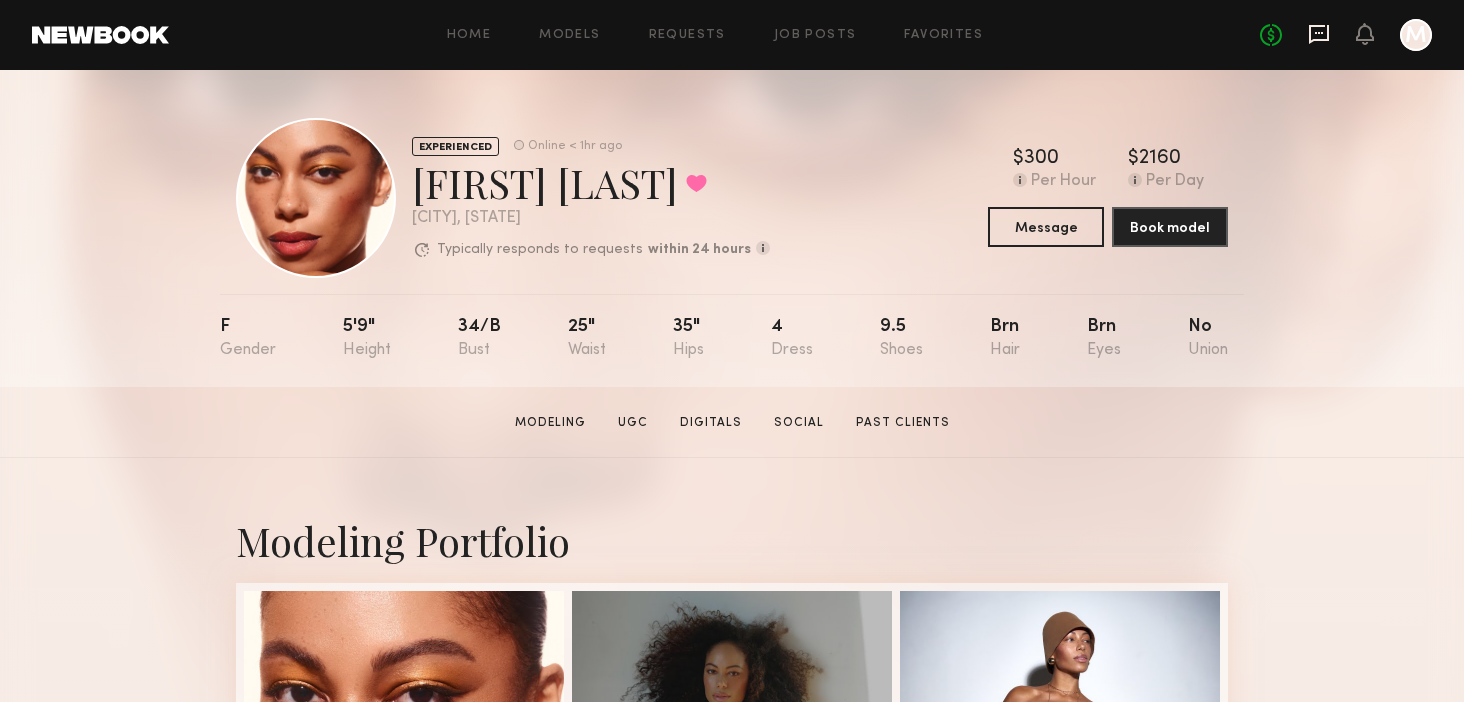 click 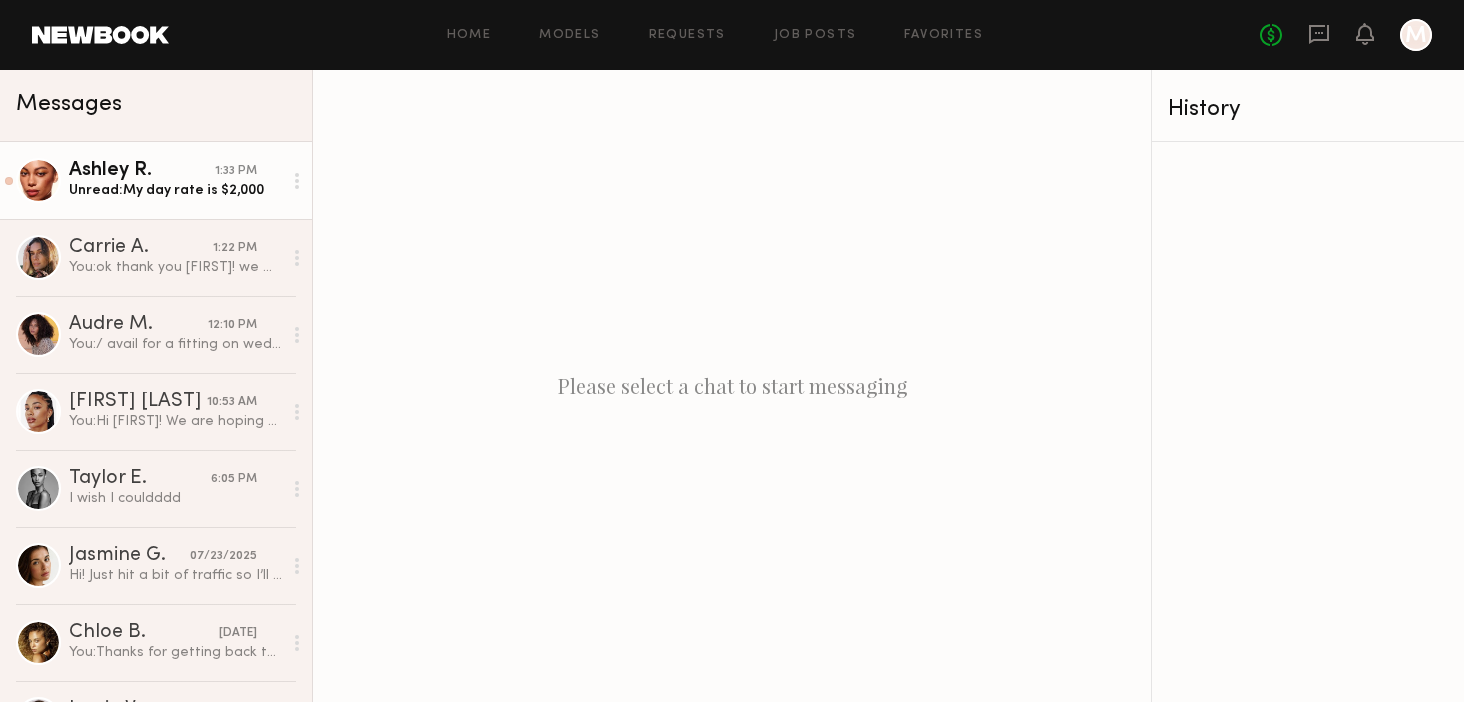 click on "Unread:  My day rate is $2,000" 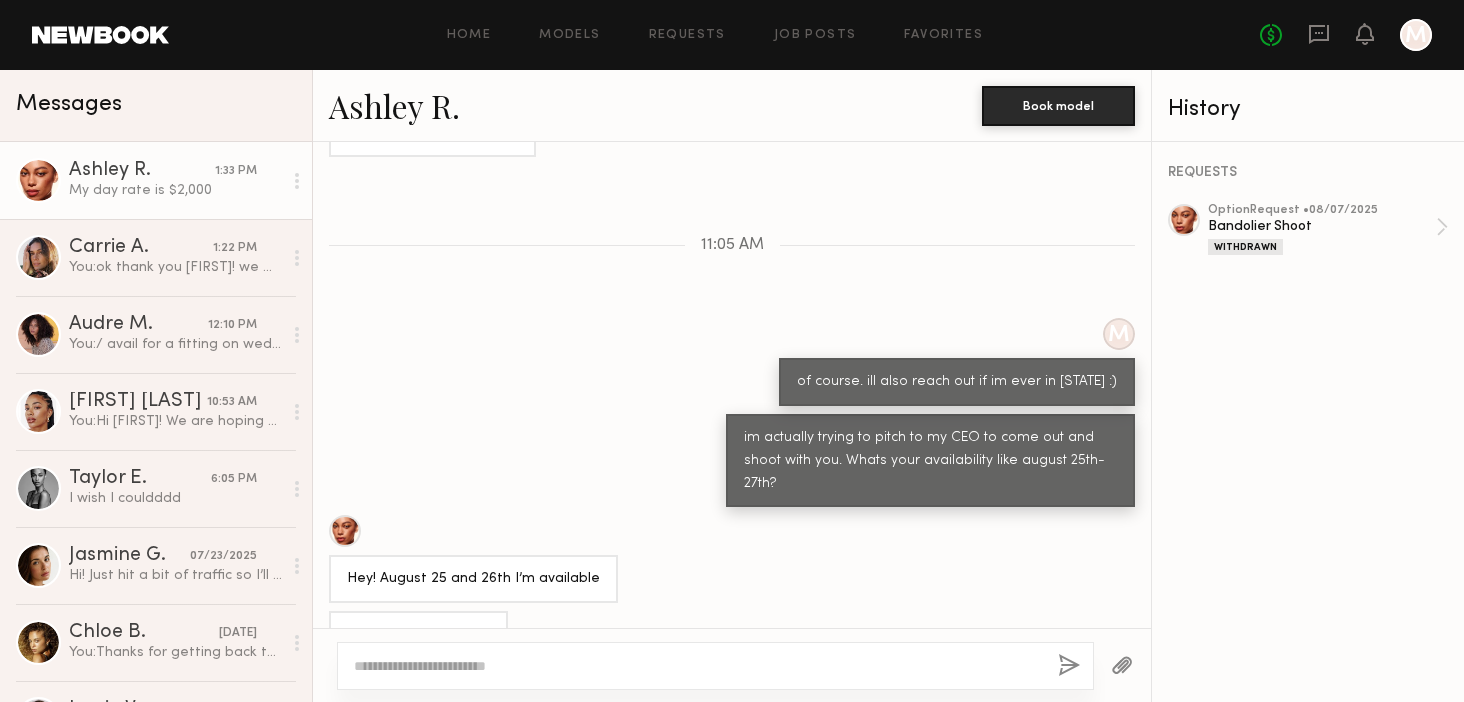 scroll, scrollTop: 680, scrollLeft: 0, axis: vertical 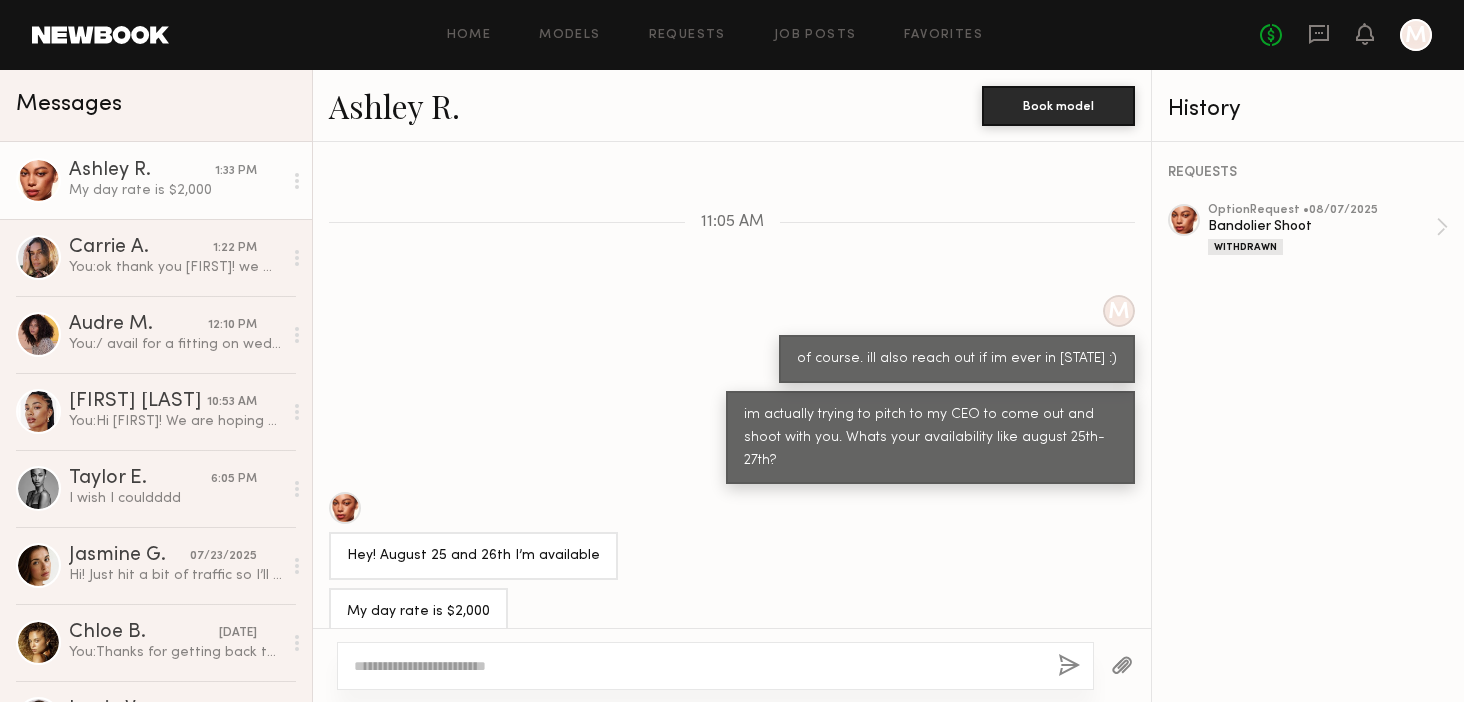 click on "im actually trying to pitch to my CEO to come out and shoot with you. Whats your availability like august 25th-27th?" 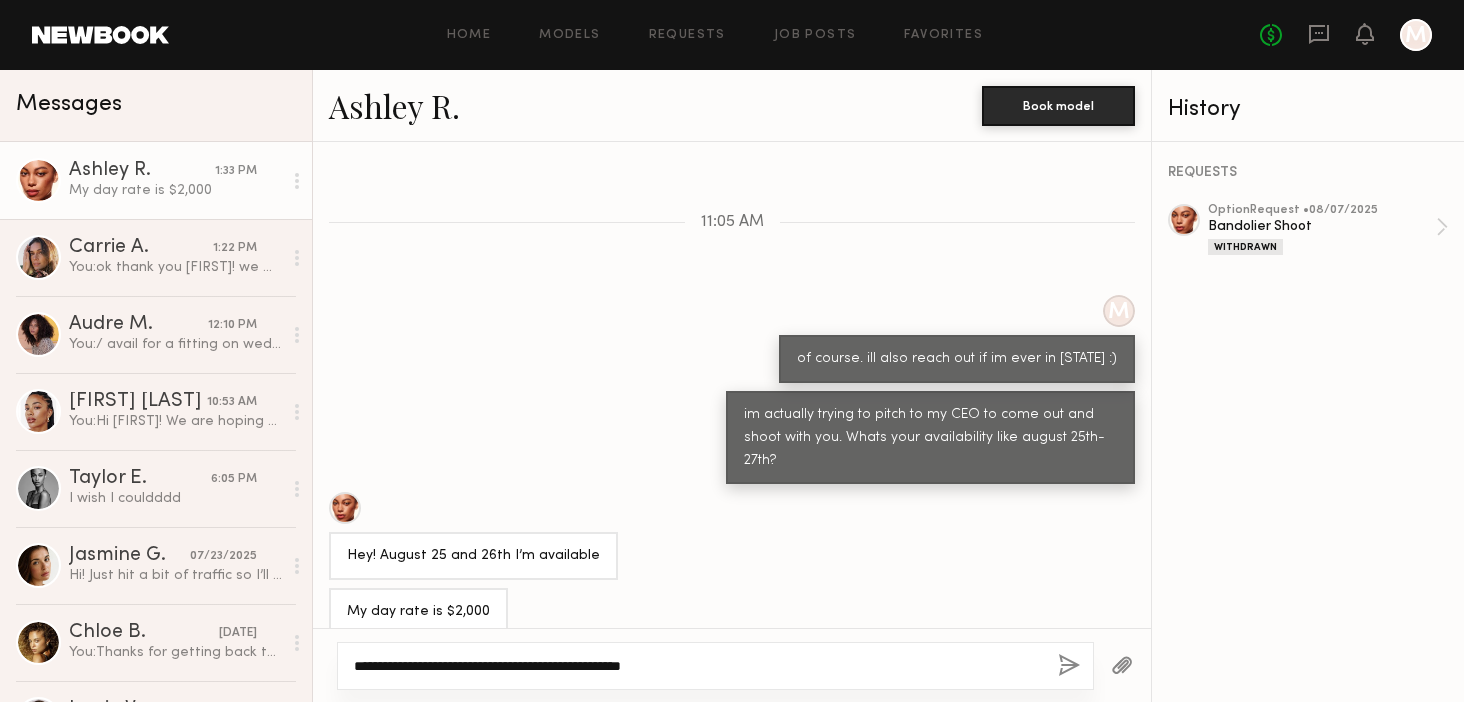 drag, startPoint x: 666, startPoint y: 663, endPoint x: 633, endPoint y: 660, distance: 33.13608 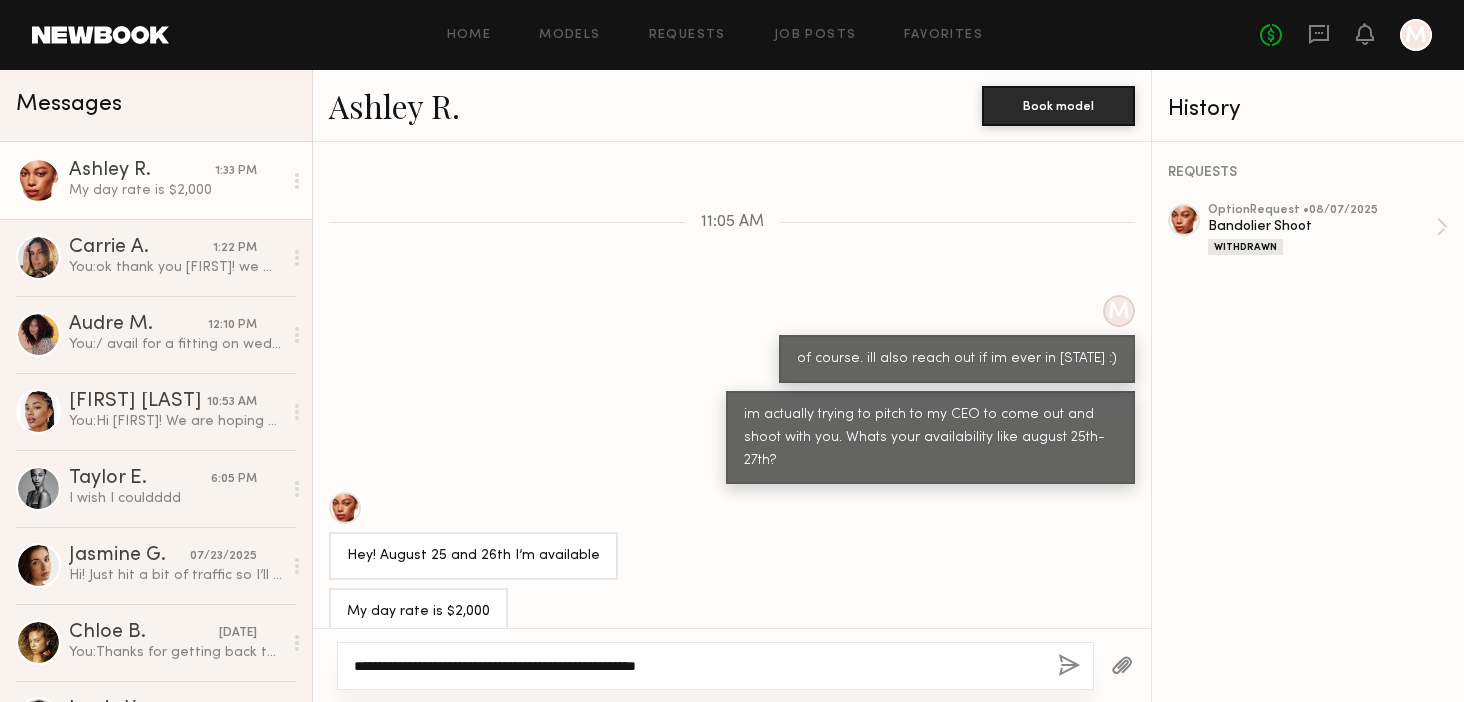 click on "**********" 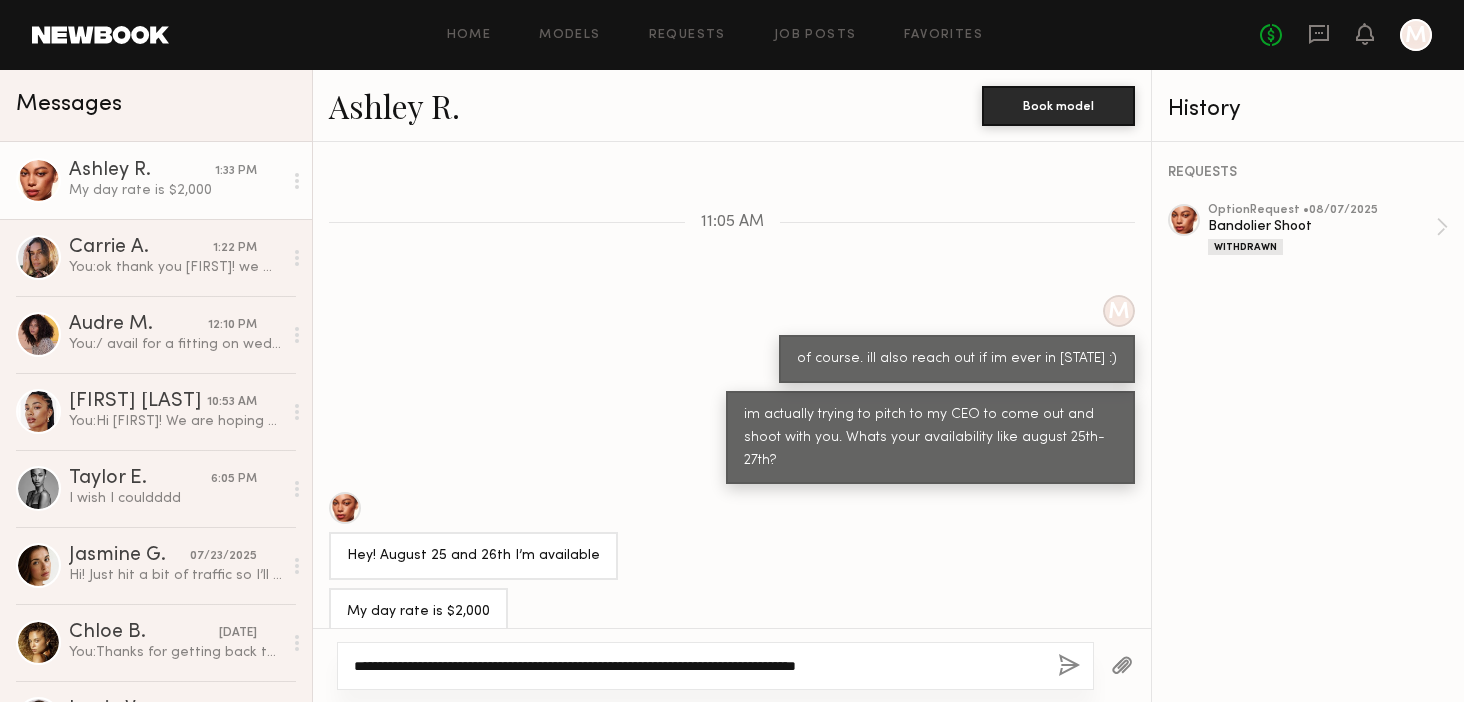 click on "**********" 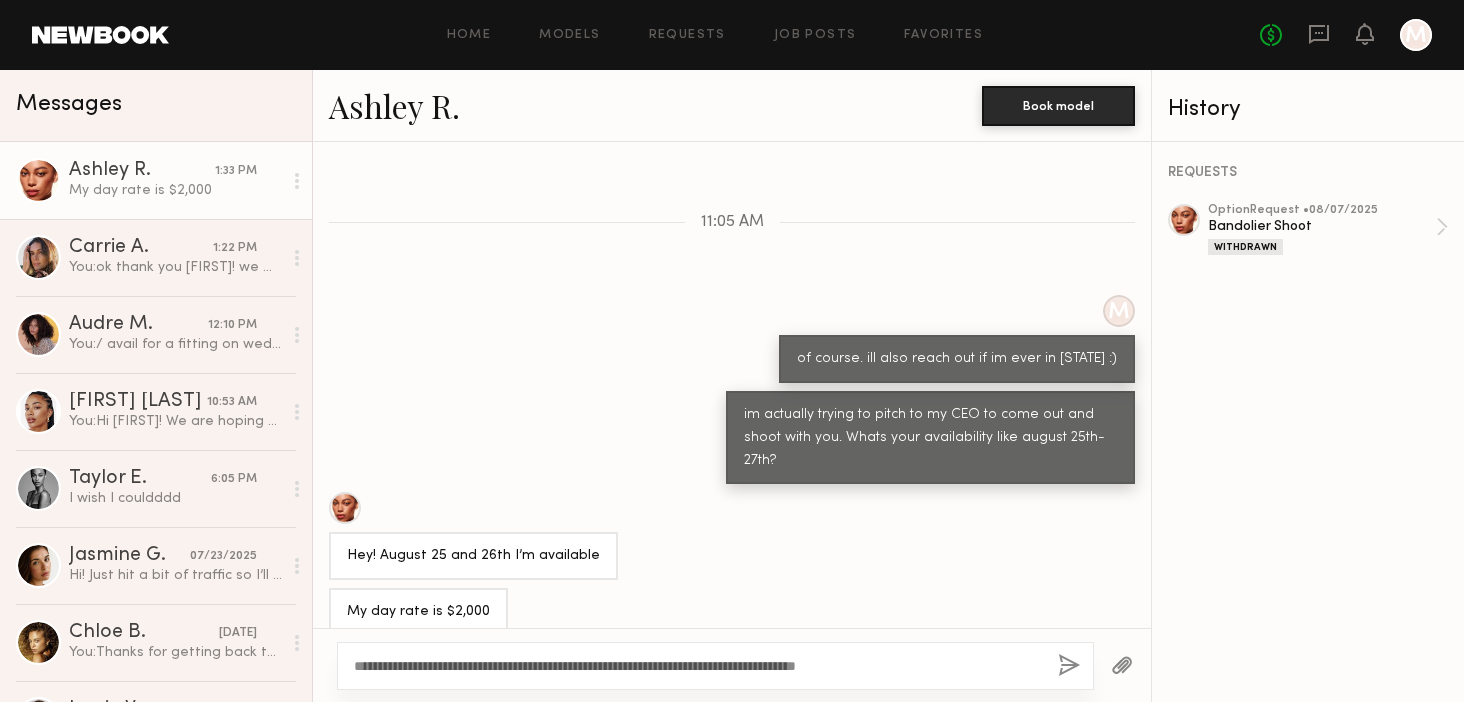 click 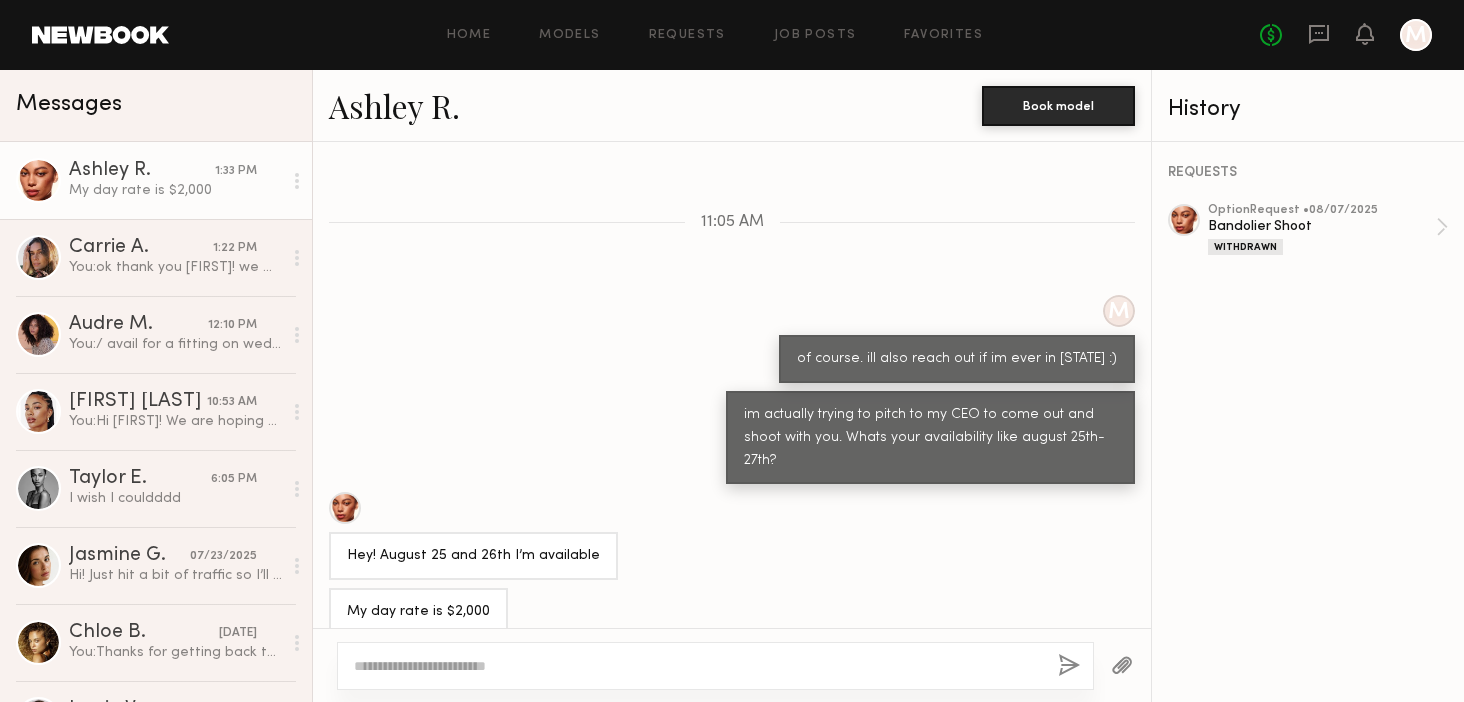 scroll, scrollTop: 911, scrollLeft: 0, axis: vertical 